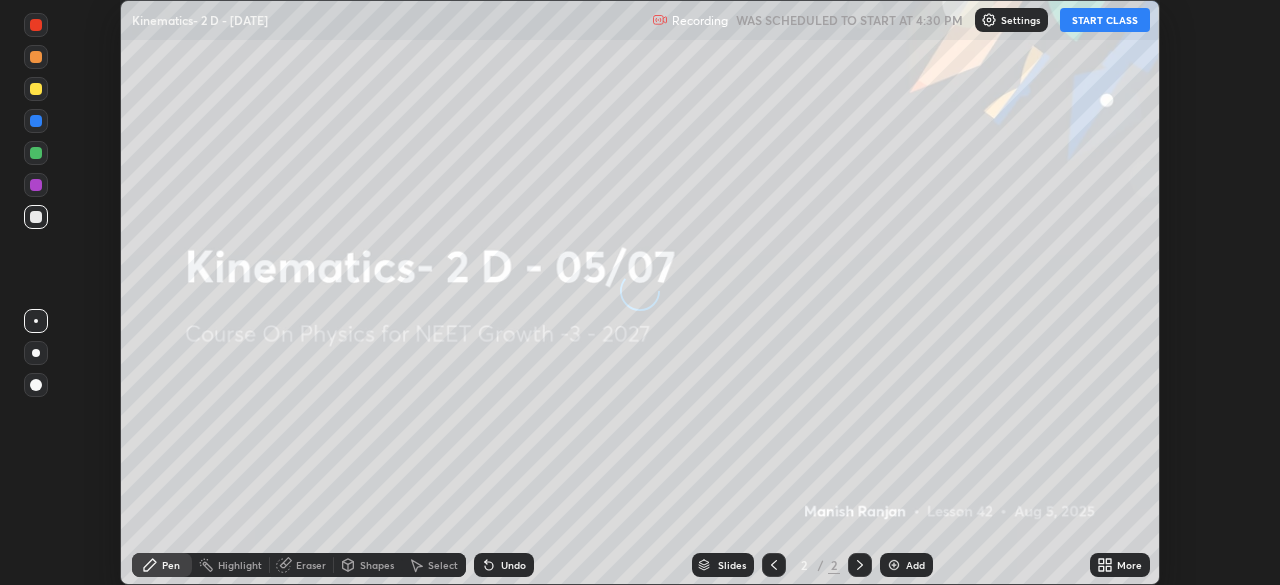 scroll, scrollTop: 0, scrollLeft: 0, axis: both 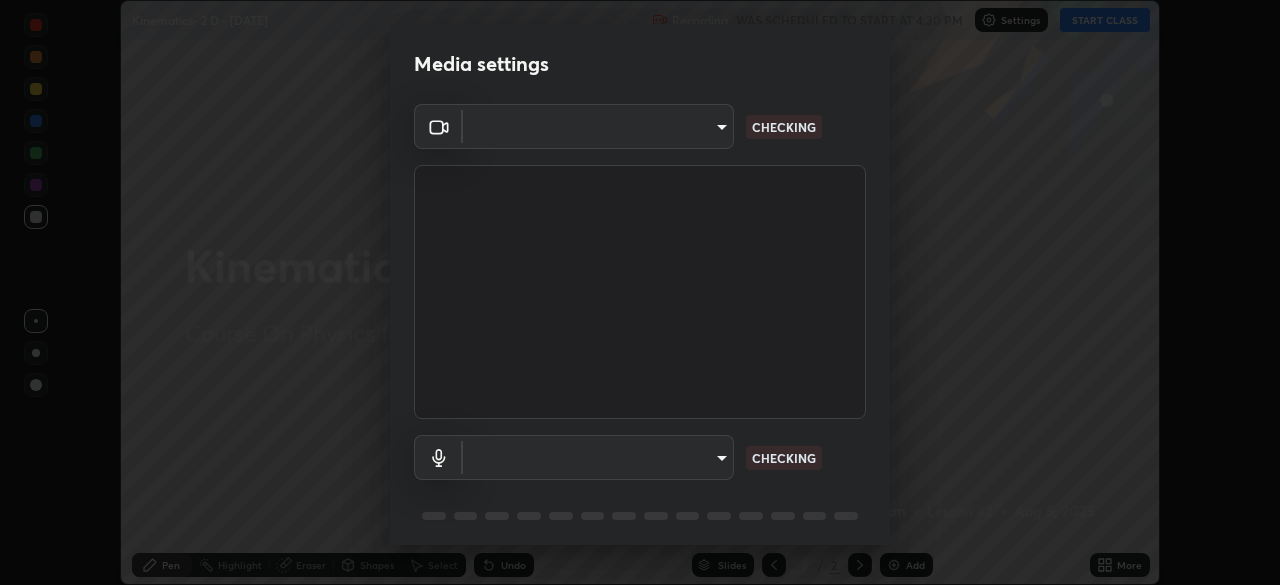 click on "Erase all Kinematics- 2 D - 05/07 Recording WAS SCHEDULED TO START AT  4:30 PM Settings START CLASS Setting up your live class Kinematics- 2 D - 05/07 • L42 of Course On Physics for NEET Growth -3 - 2027 Manish Ranjan Pen Highlight Eraser Shapes Select Undo Slides 2 / 2 Add More No doubts shared Encourage your learners to ask a doubt for better clarity Report an issue Reason for reporting Buffering Chat not working Audio - Video sync issue Educator video quality low ​ Attach an image Report Media settings ​ CHECKING ​ CHECKING 1 / 5 Next" at bounding box center (640, 292) 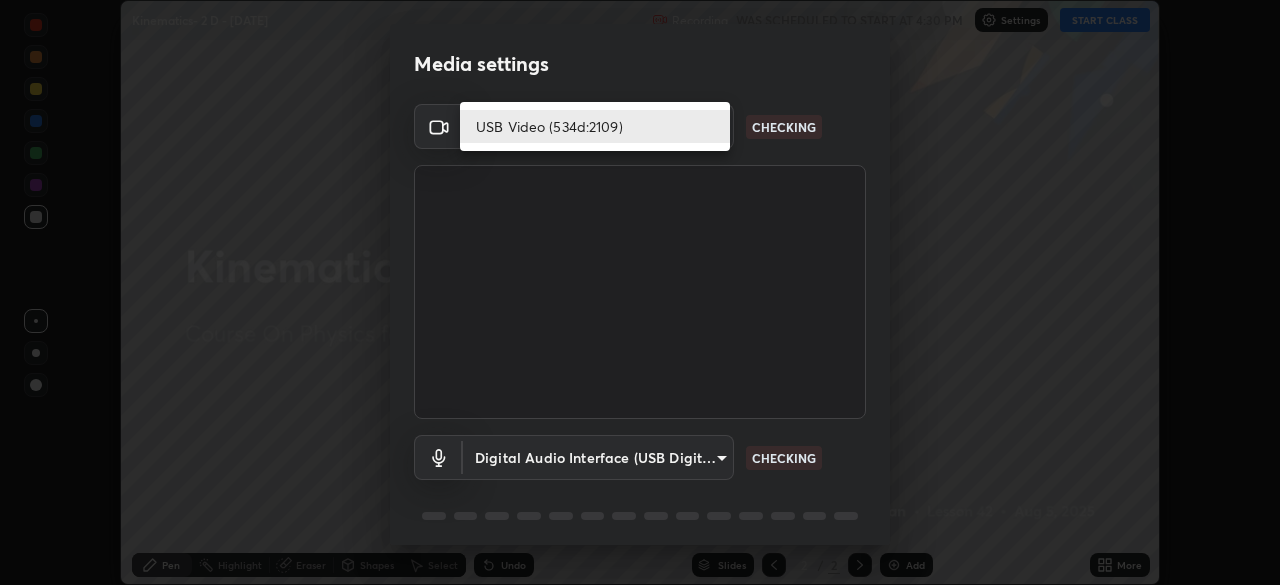 click on "USB Video (534d:2109)" at bounding box center [595, 126] 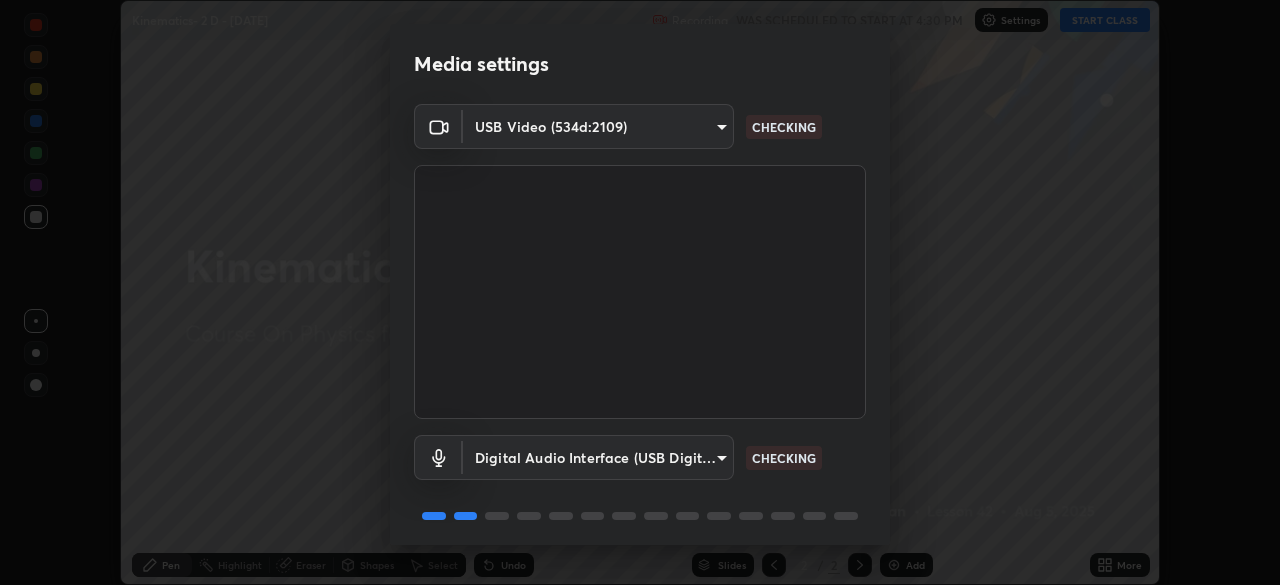 scroll, scrollTop: 71, scrollLeft: 0, axis: vertical 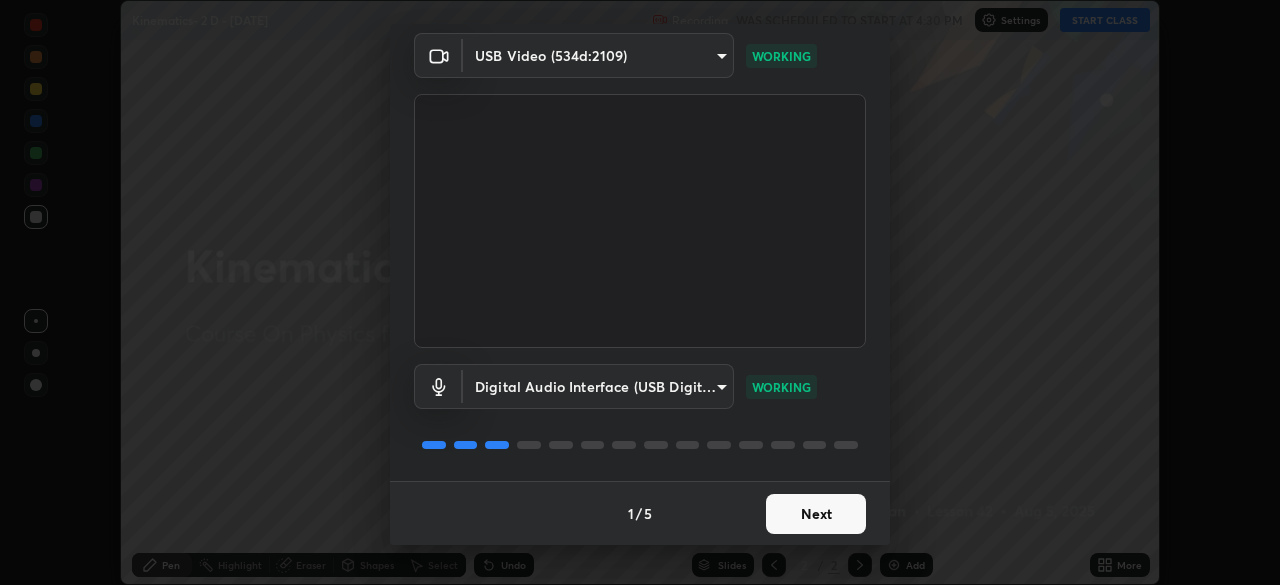 click on "Next" at bounding box center (816, 514) 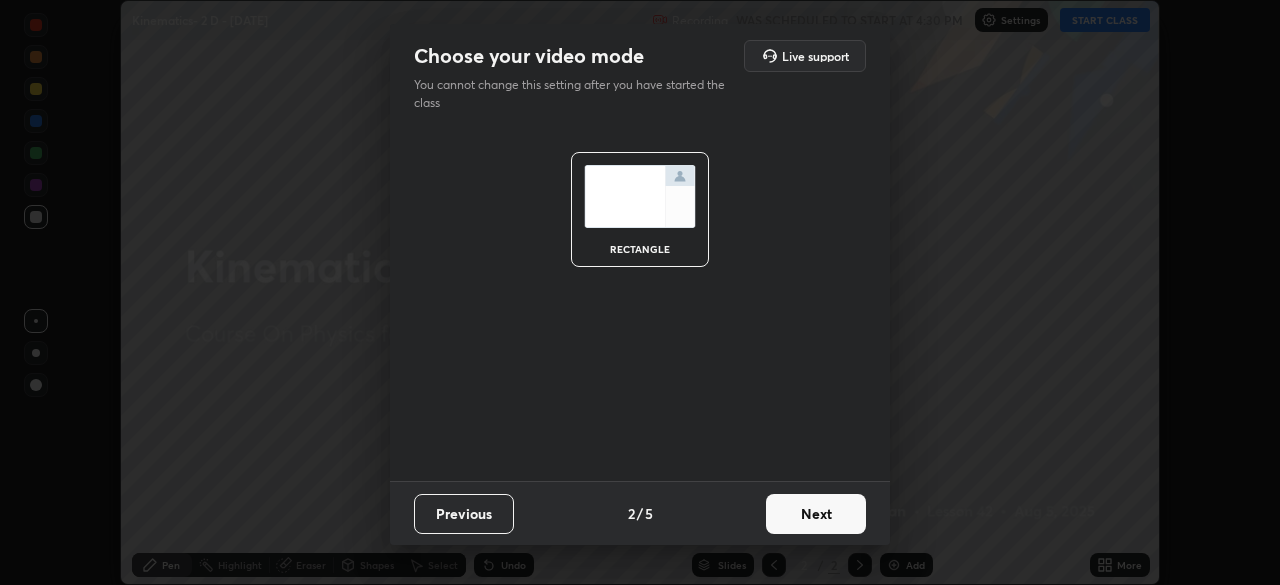 click on "Next" at bounding box center [816, 514] 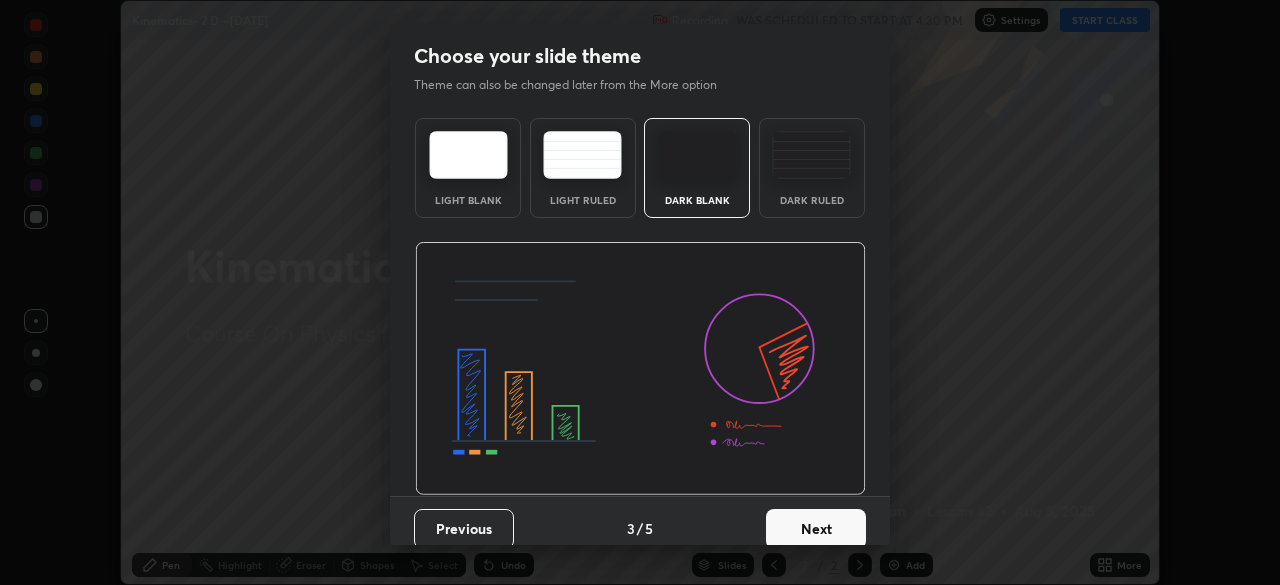 click on "Next" at bounding box center [816, 529] 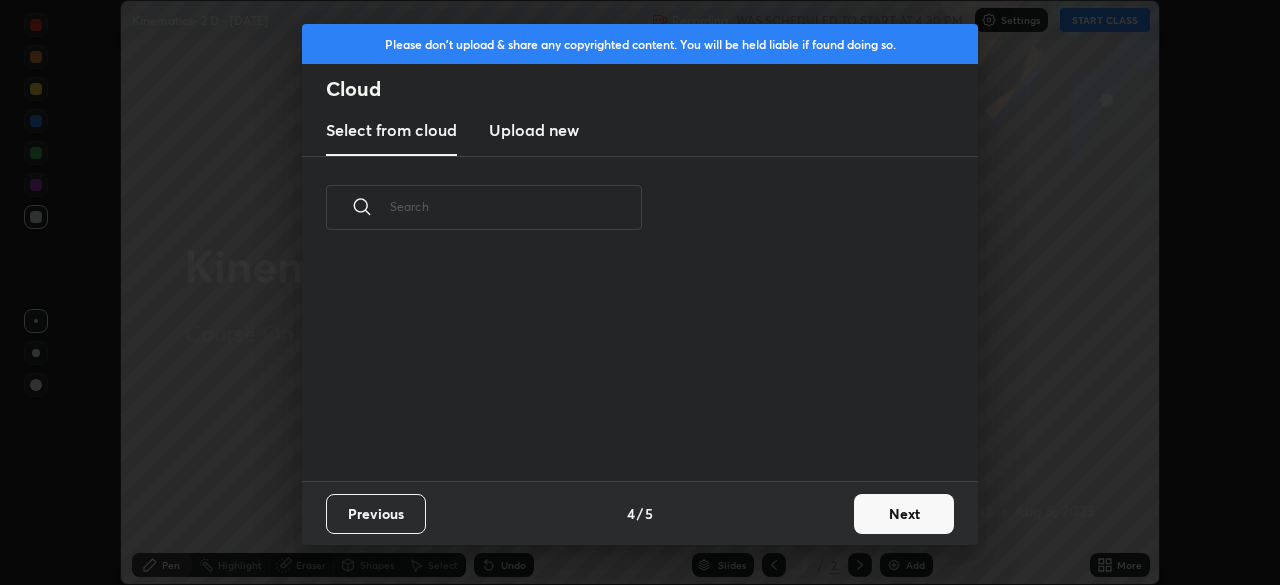 click on "Next" at bounding box center [904, 514] 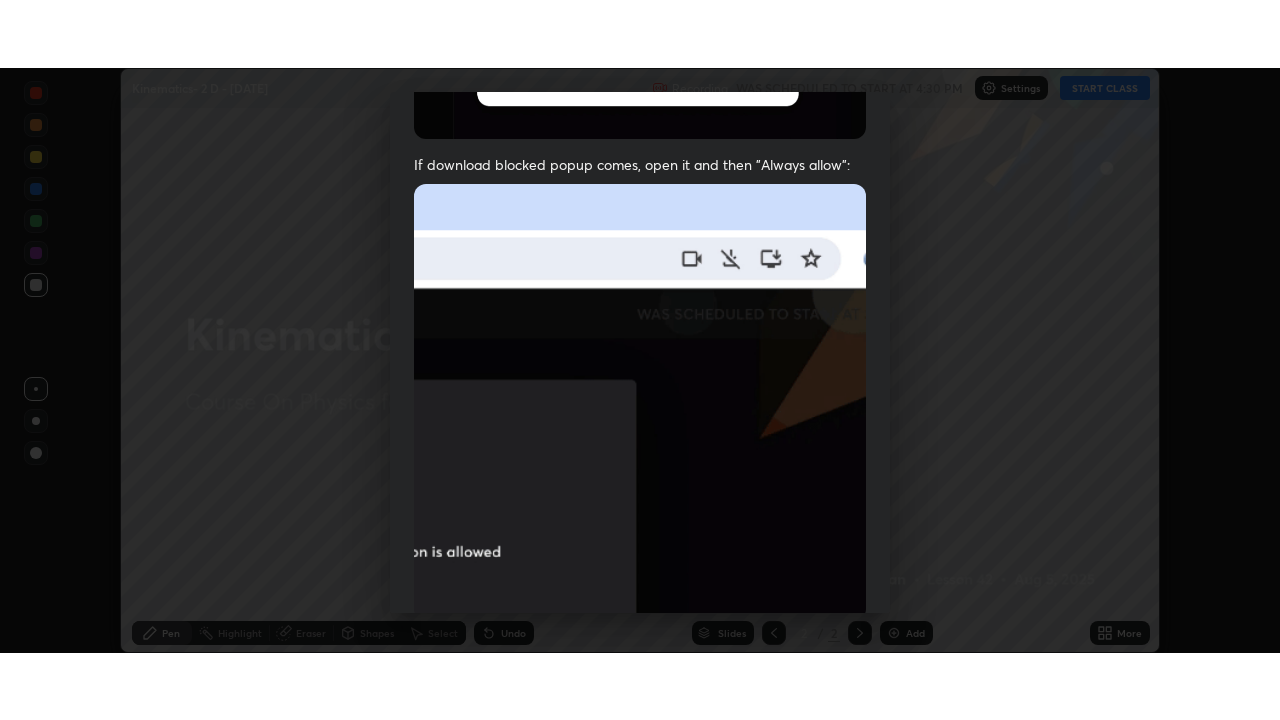 scroll, scrollTop: 479, scrollLeft: 0, axis: vertical 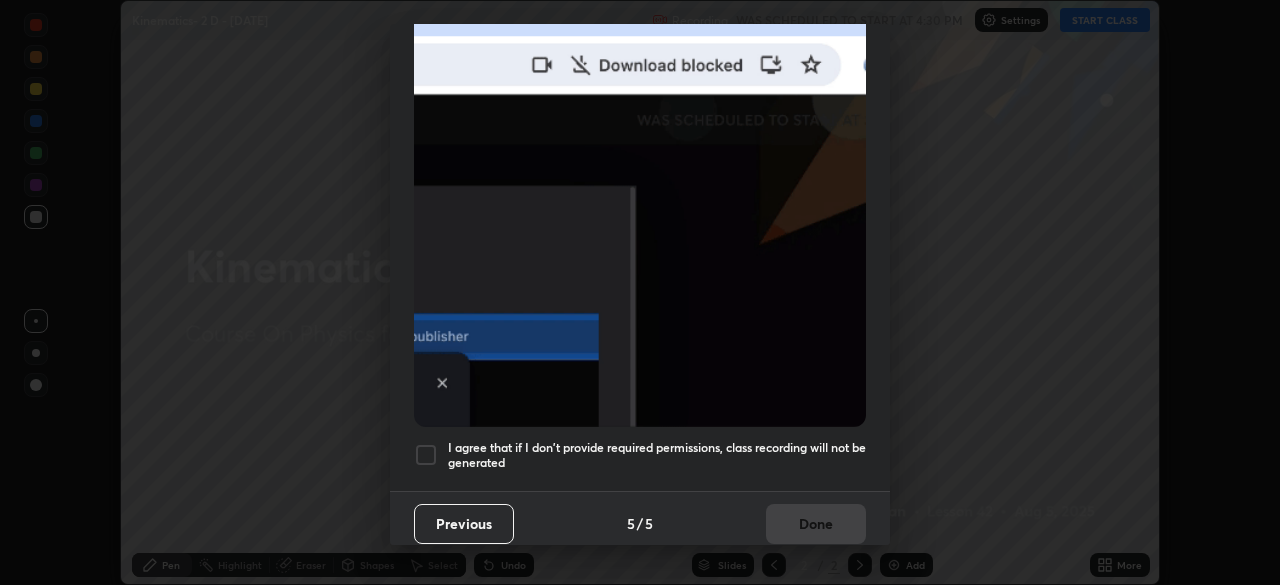 click at bounding box center [426, 455] 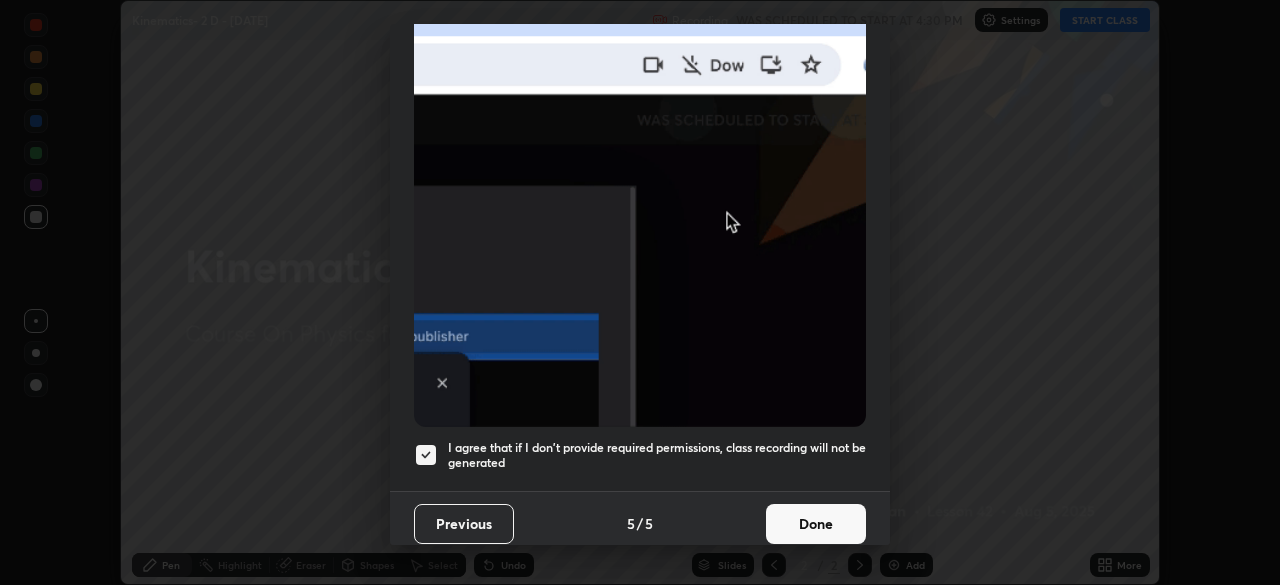 click on "Done" at bounding box center [816, 524] 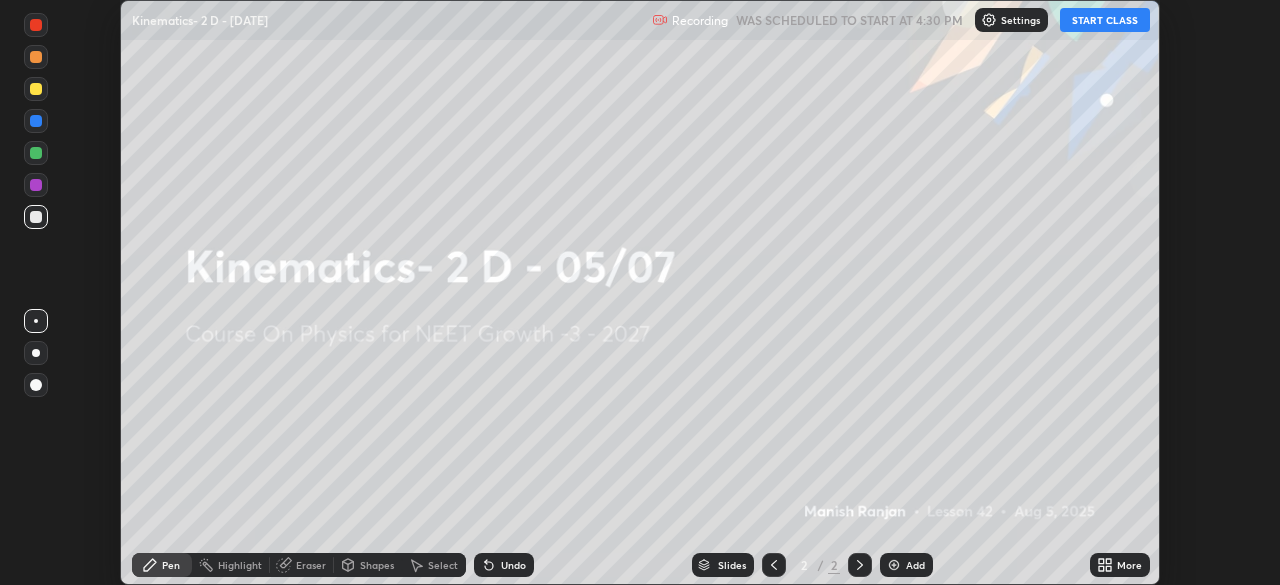 click 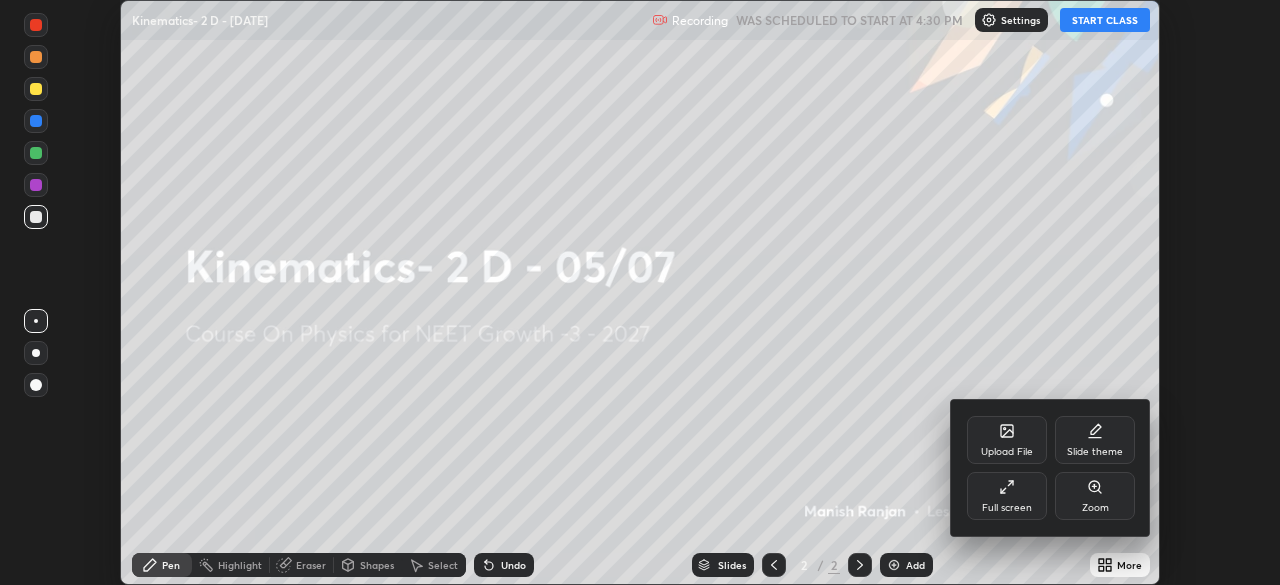 click on "Full screen" at bounding box center [1007, 496] 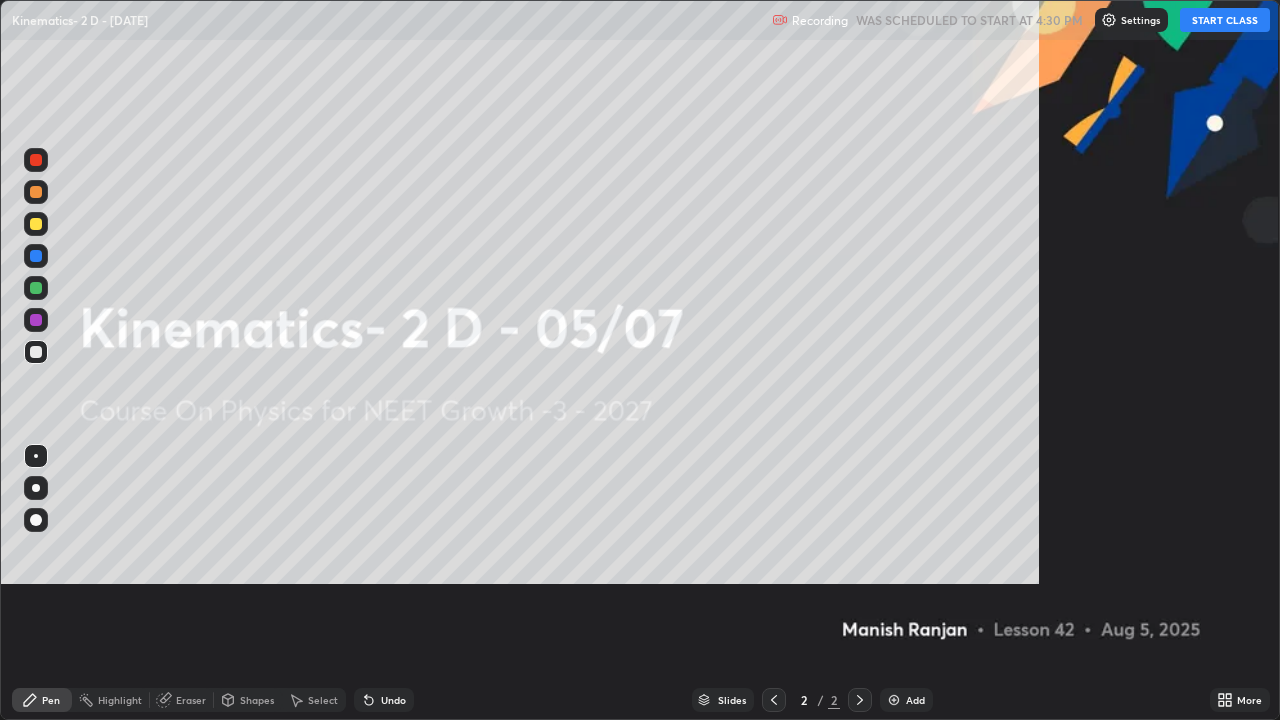 scroll, scrollTop: 99280, scrollLeft: 98720, axis: both 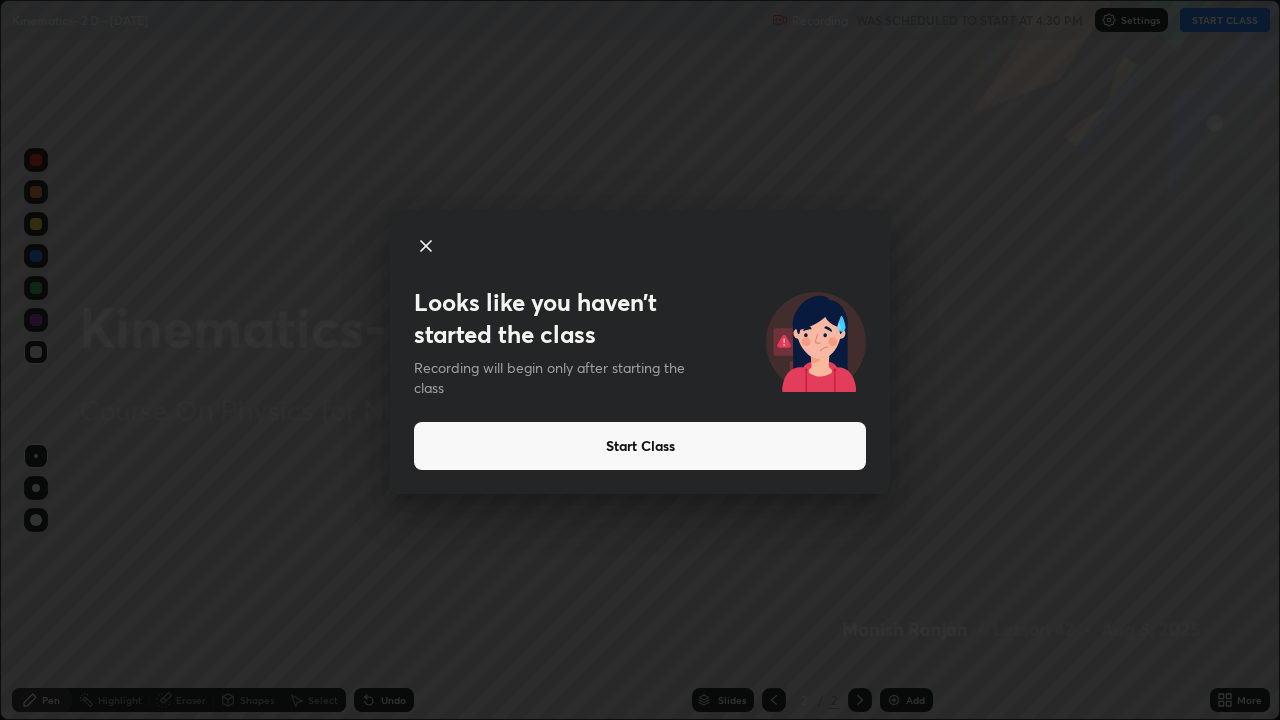 click on "Start Class" at bounding box center (640, 446) 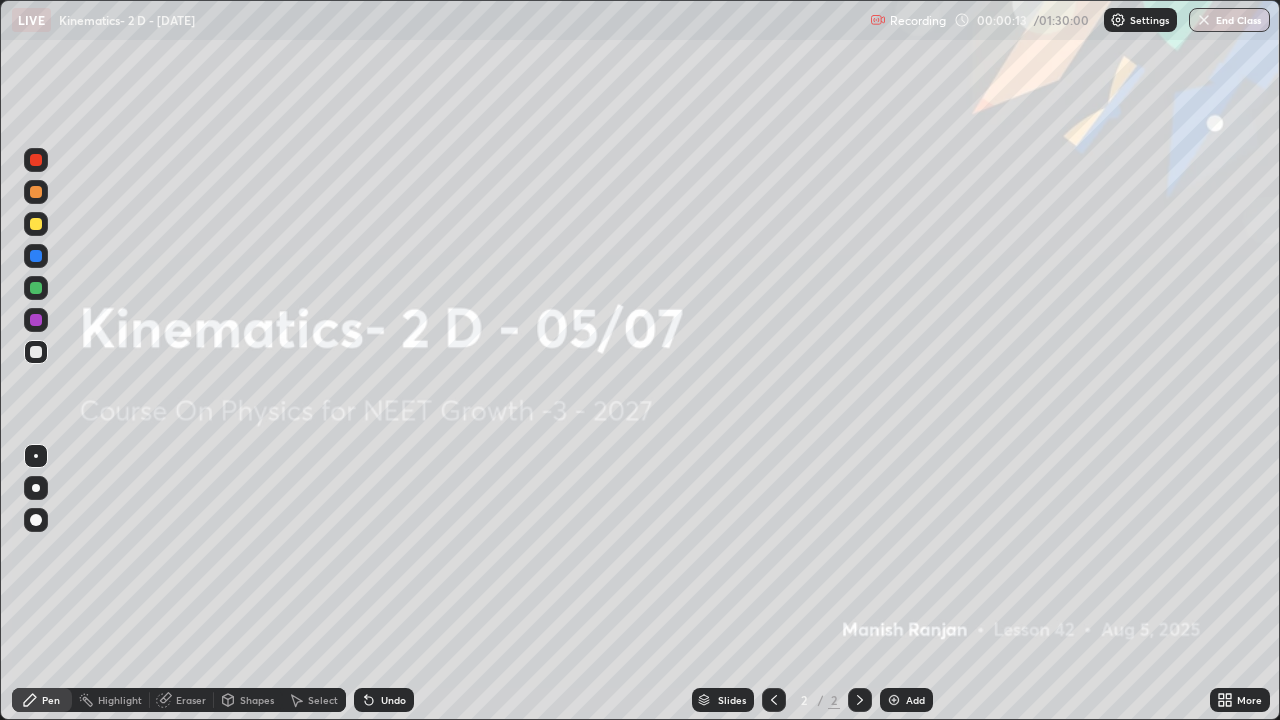 click on "Add" at bounding box center (906, 700) 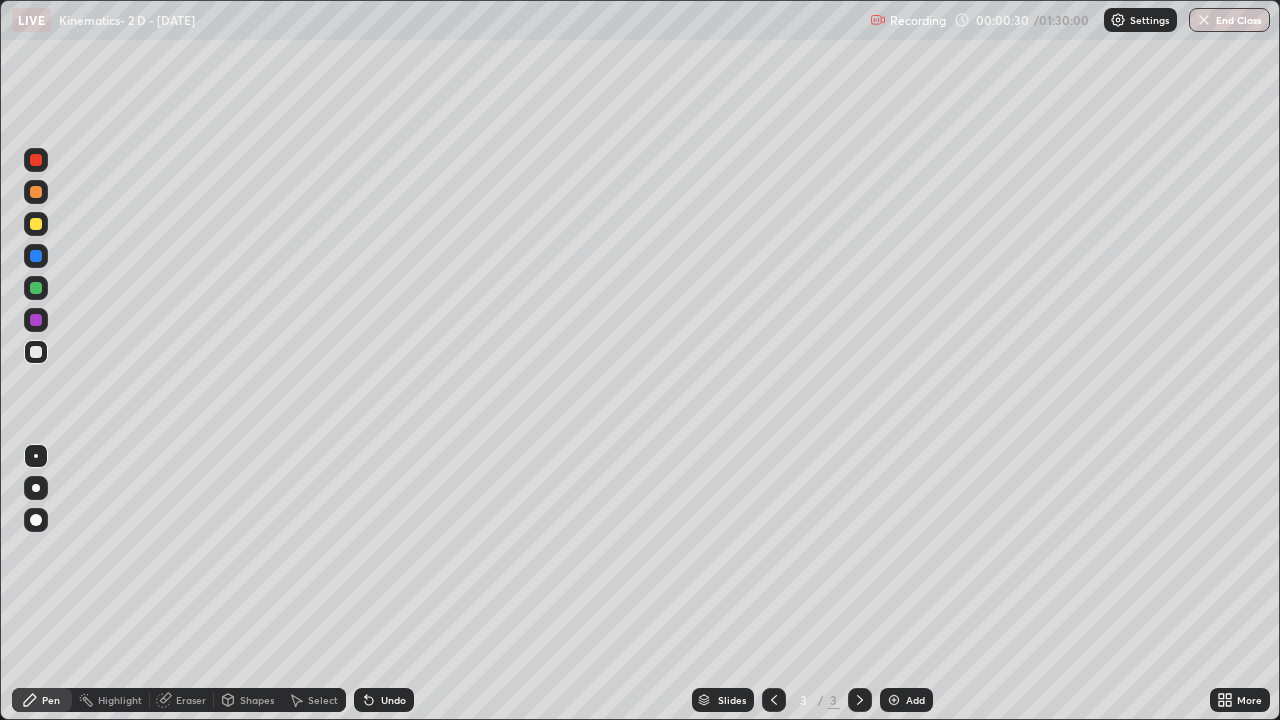 click at bounding box center [36, 224] 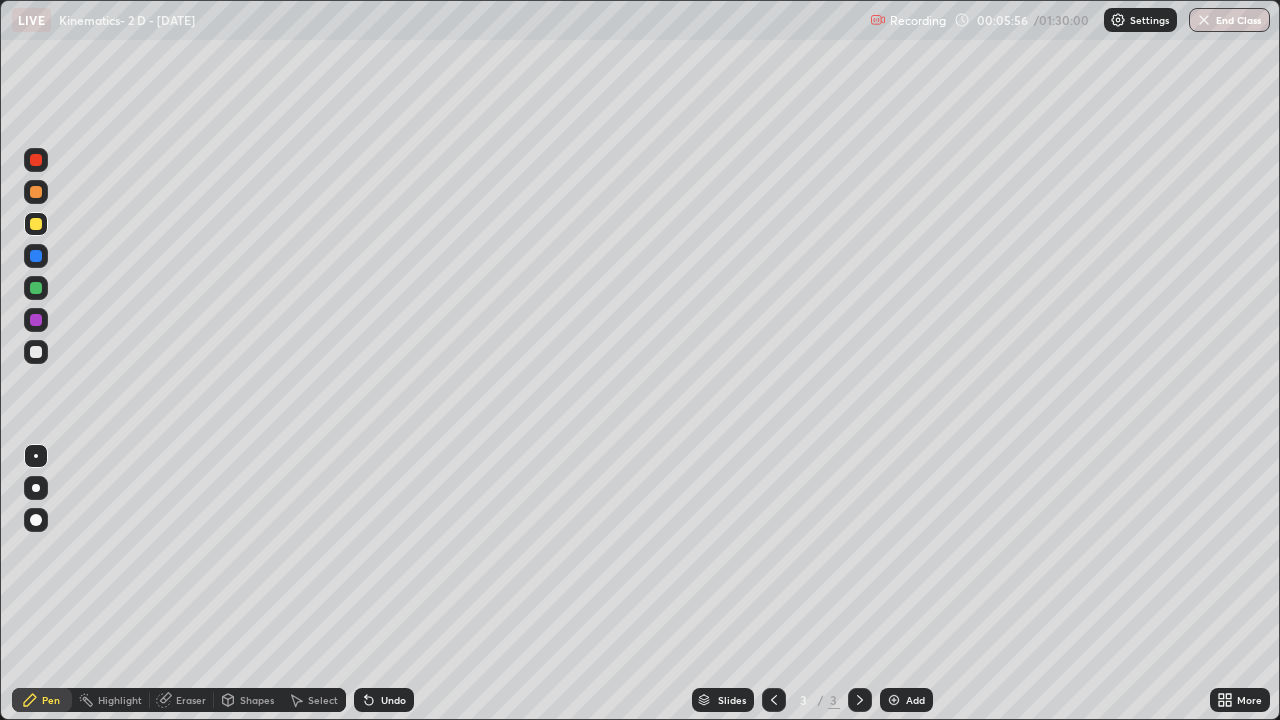 click at bounding box center [894, 700] 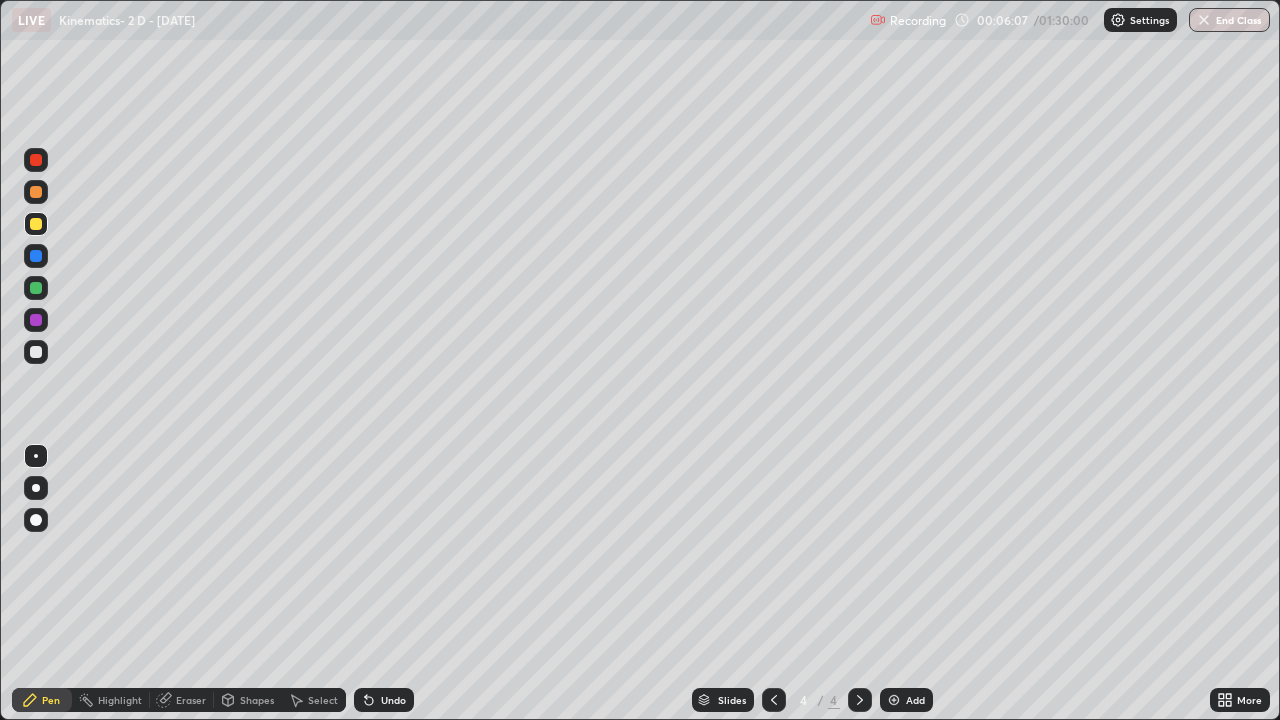 click at bounding box center [36, 224] 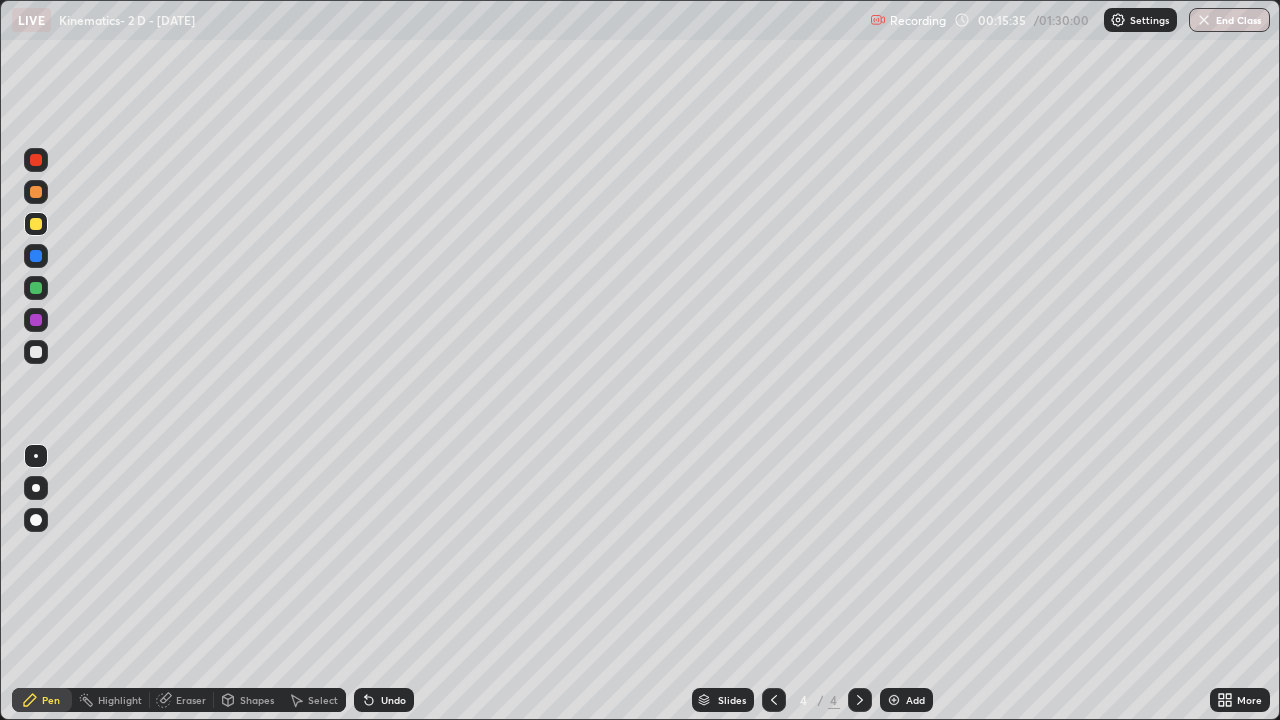 click on "Add" at bounding box center (906, 700) 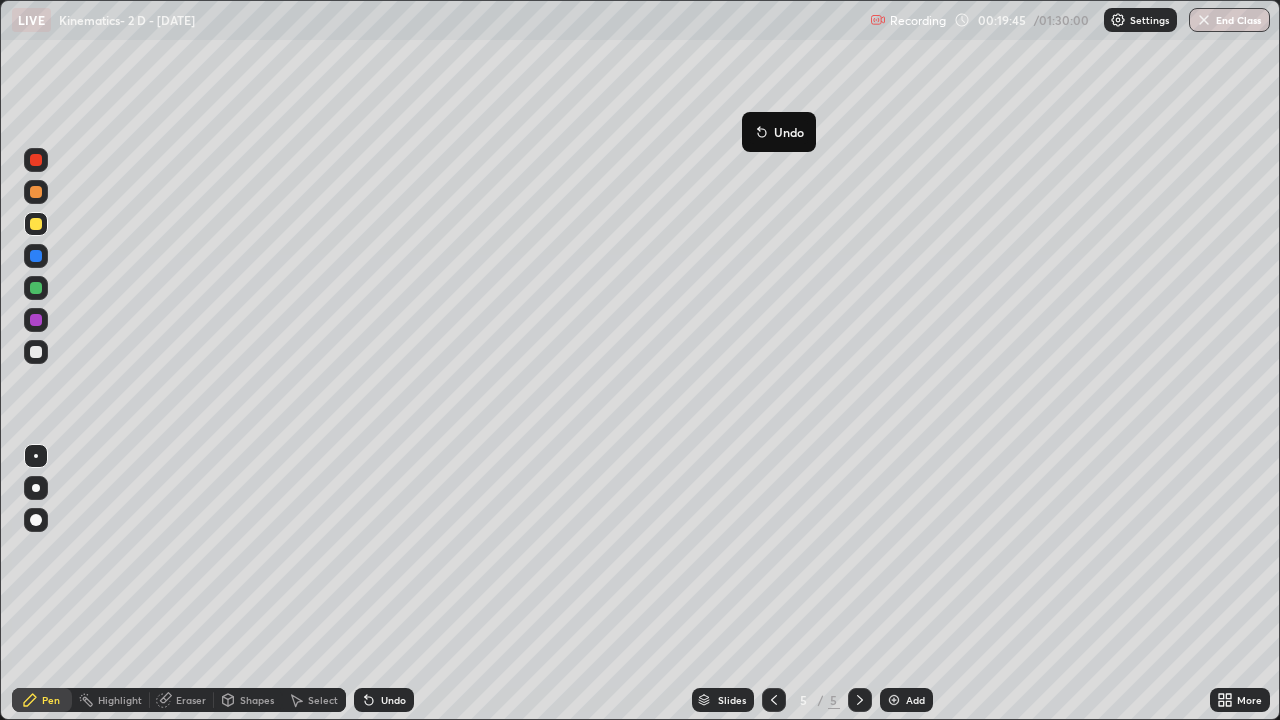 click at bounding box center [894, 700] 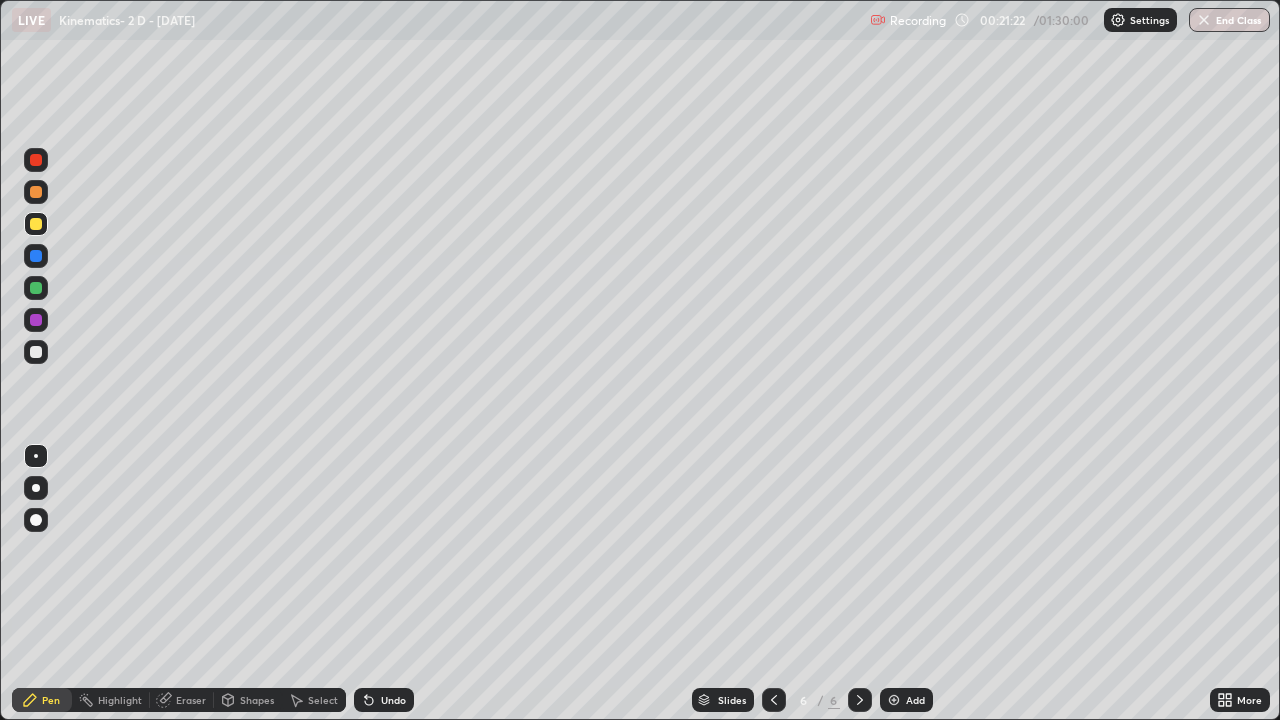 click at bounding box center [36, 352] 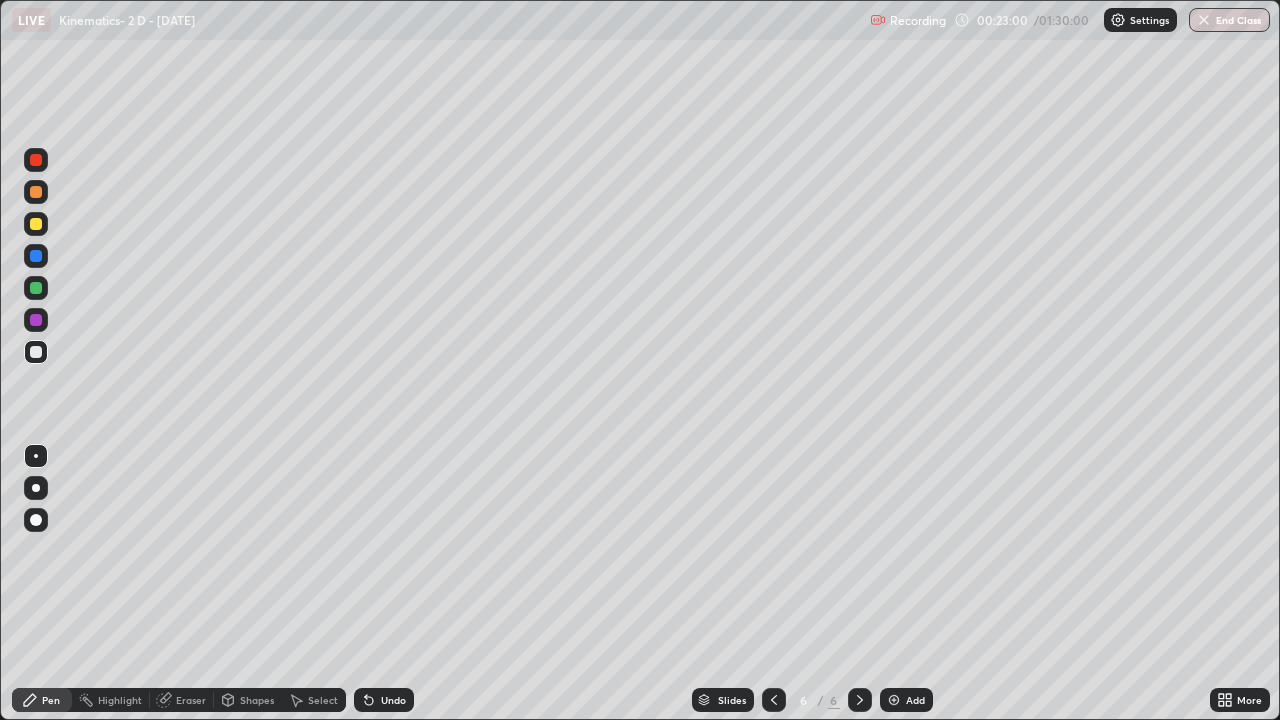 click 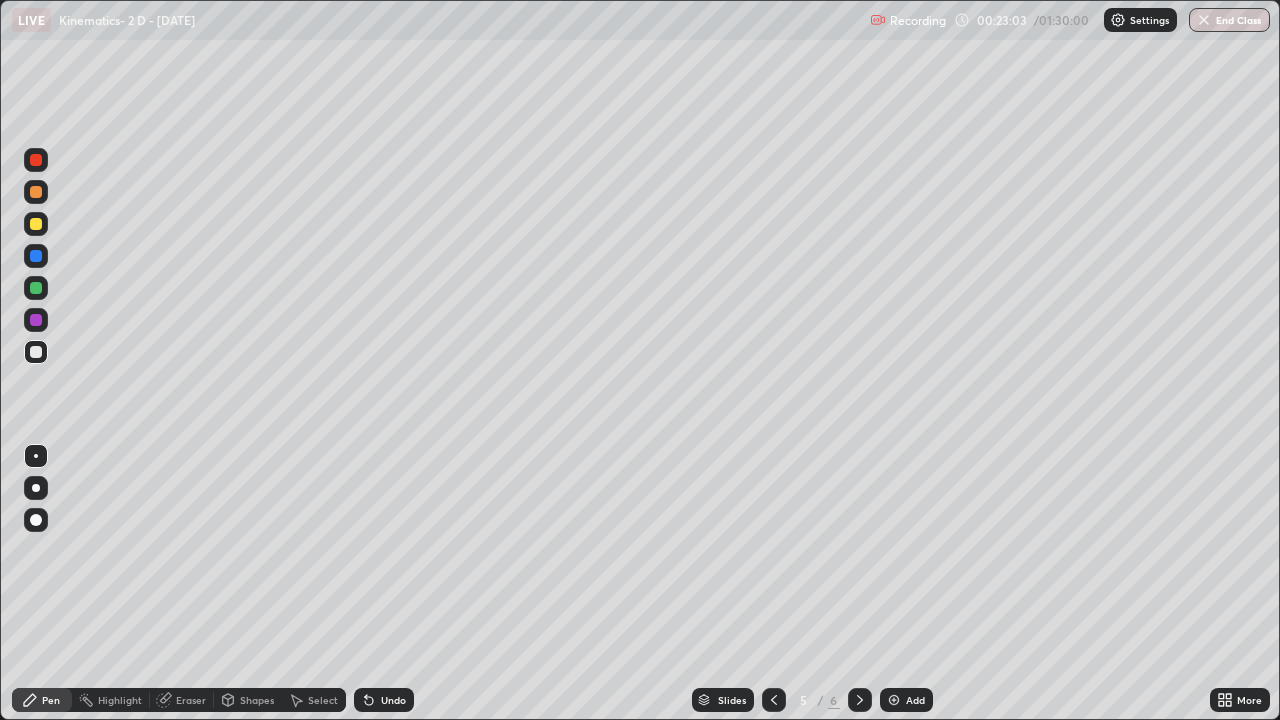 click 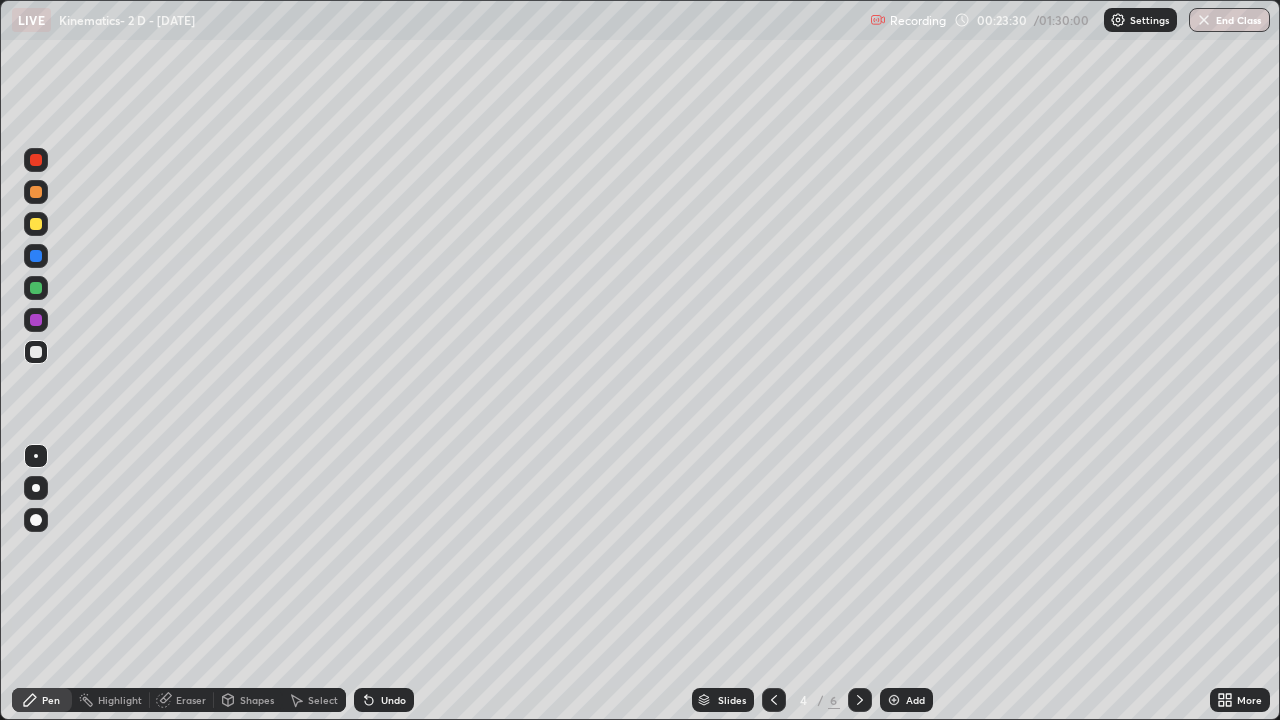 click at bounding box center [36, 320] 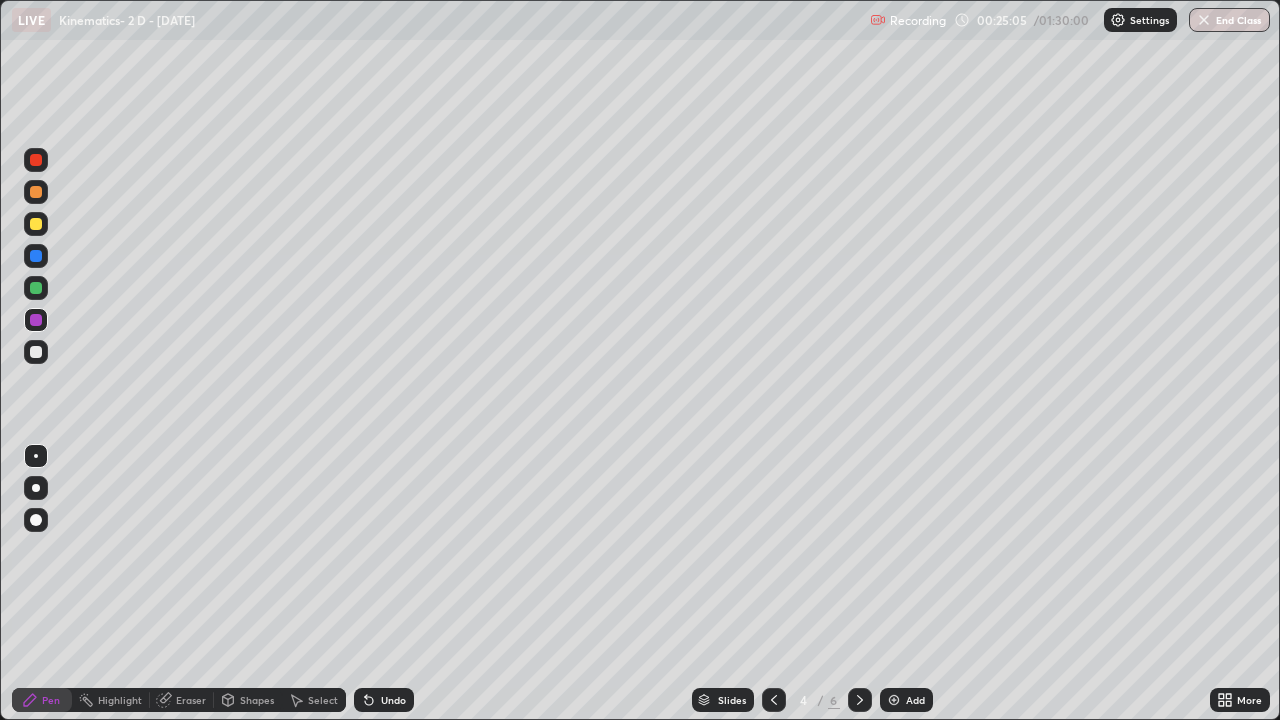 click at bounding box center (894, 700) 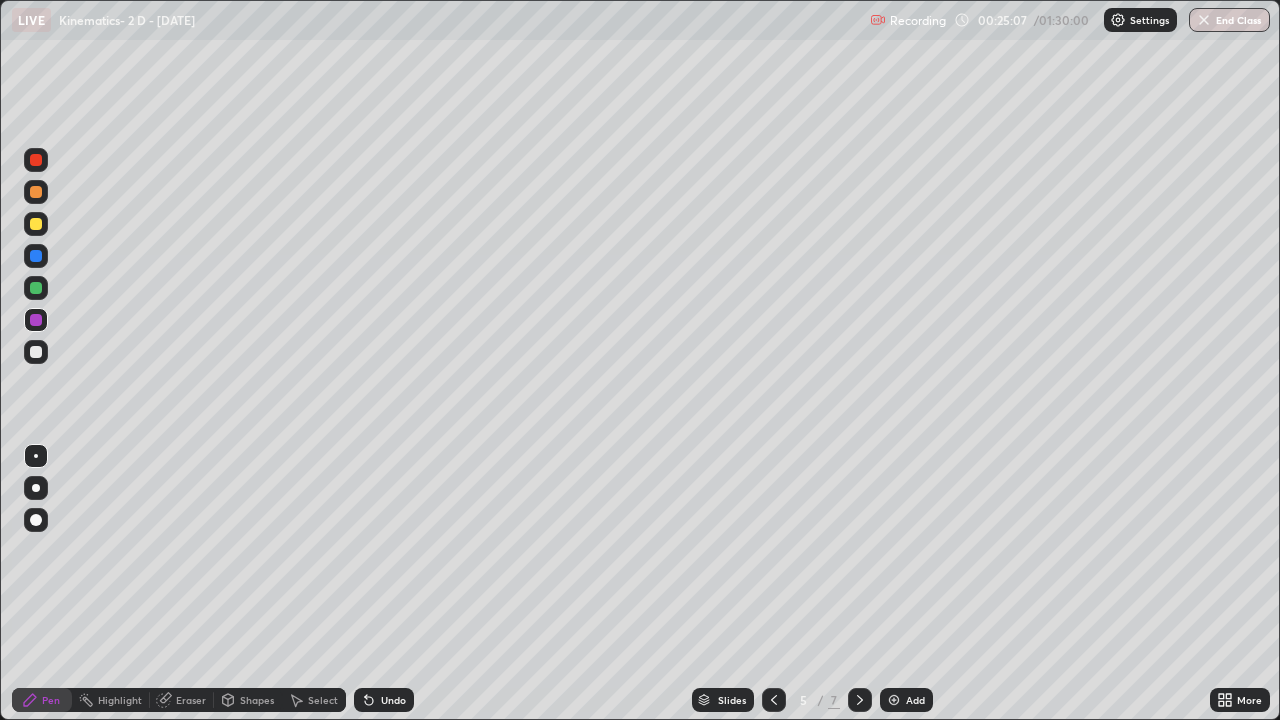click at bounding box center [36, 224] 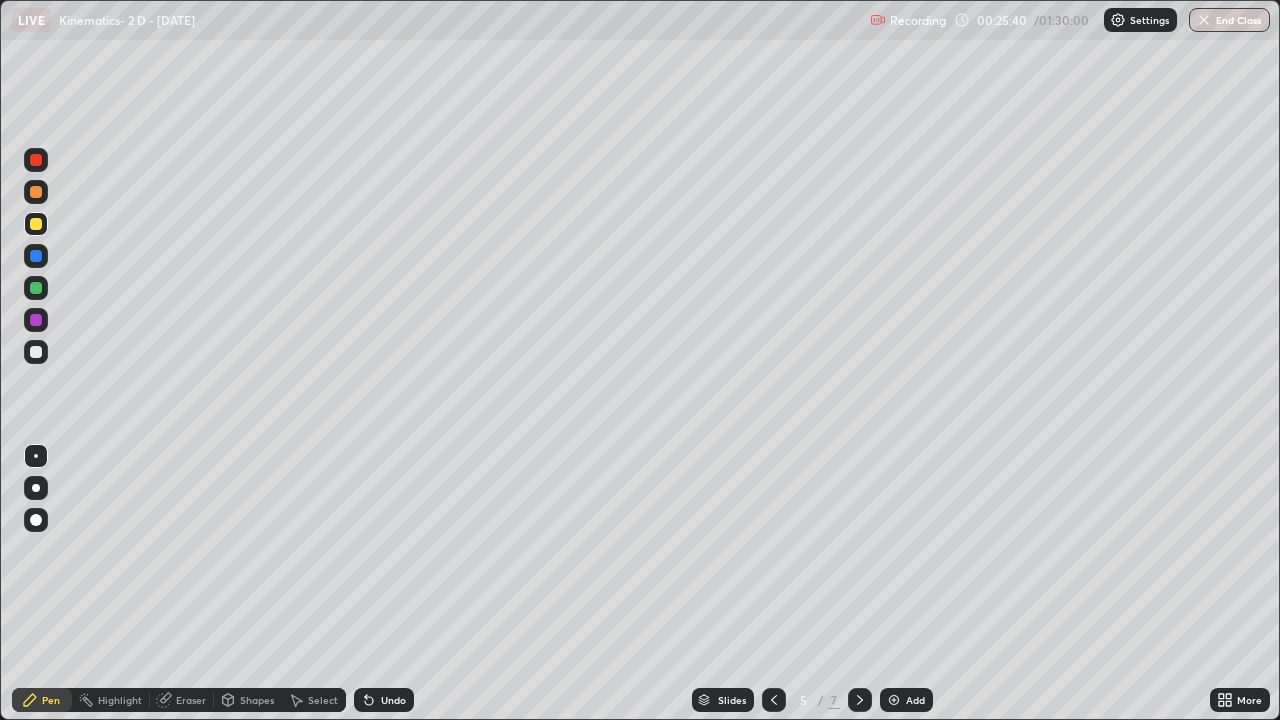 click at bounding box center [36, 224] 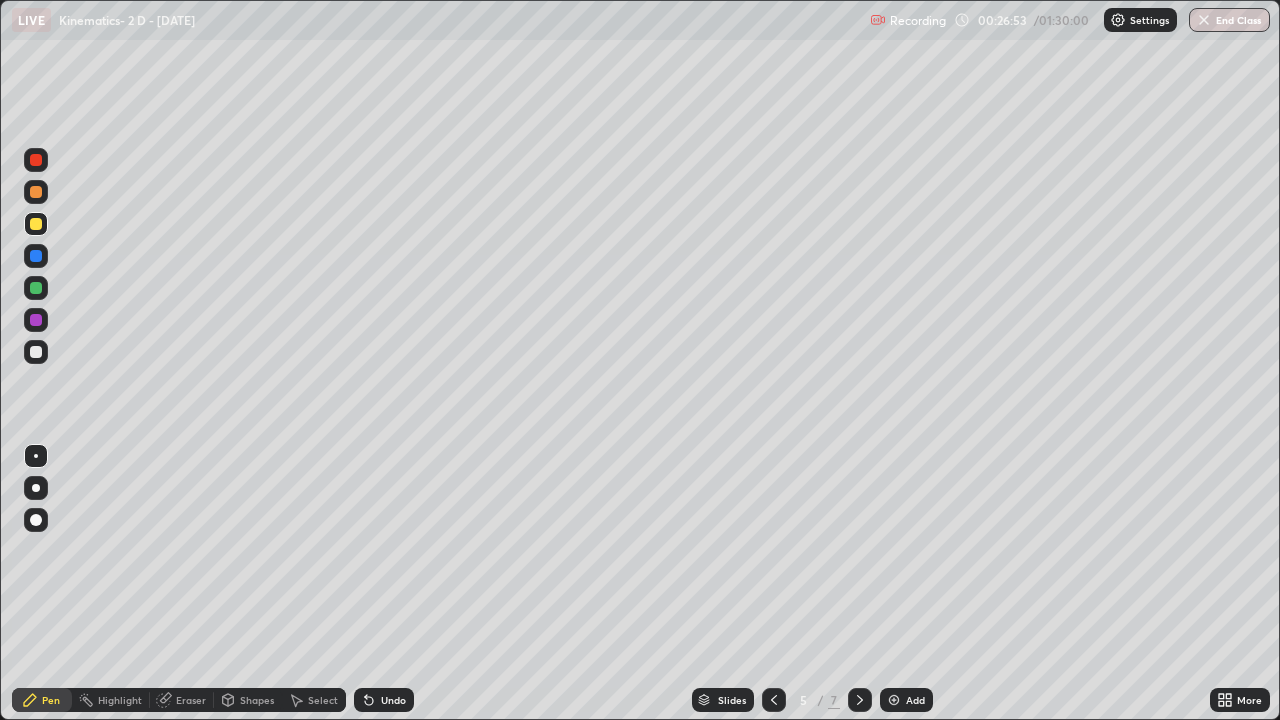 click on "Eraser" at bounding box center [191, 700] 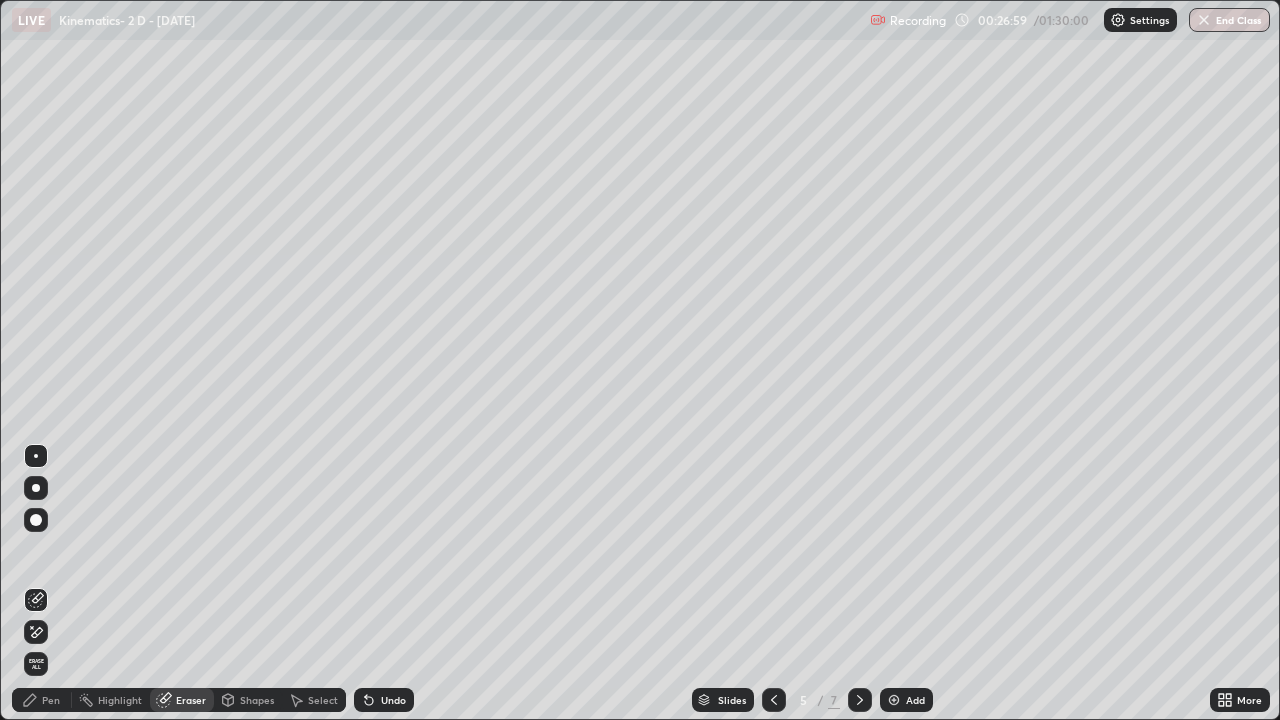 click on "Pen" at bounding box center (42, 700) 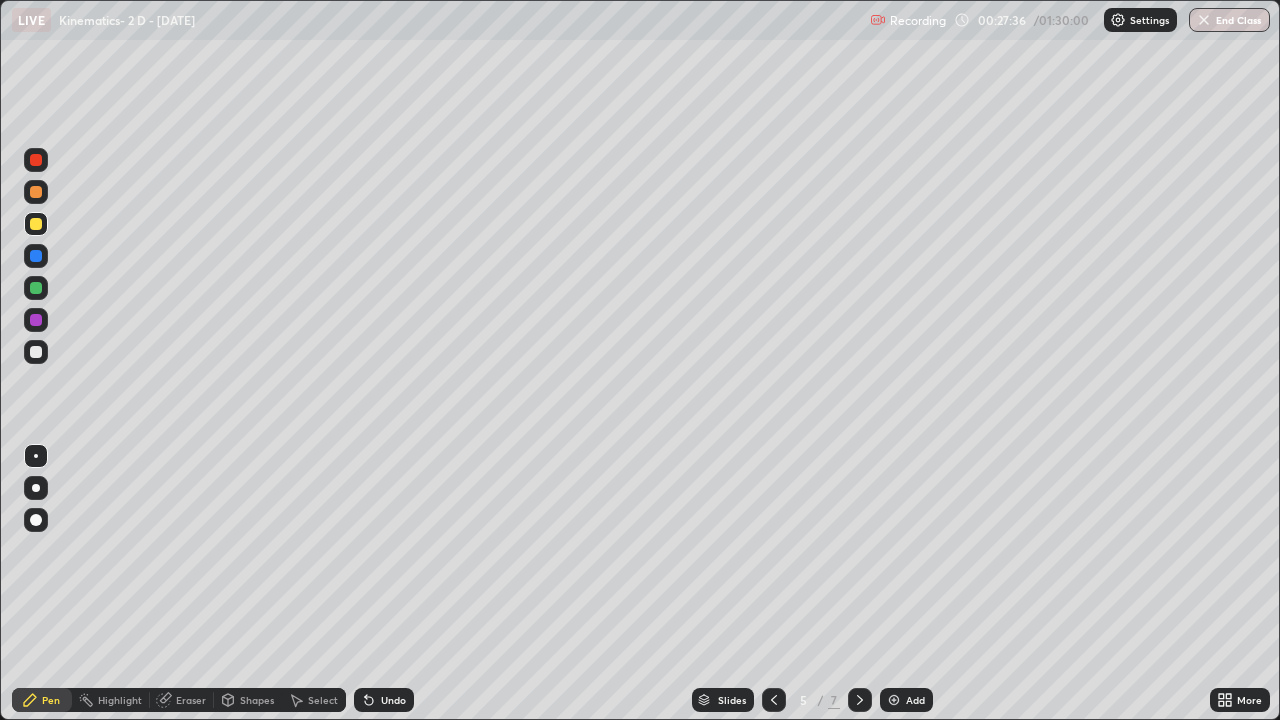click at bounding box center [36, 352] 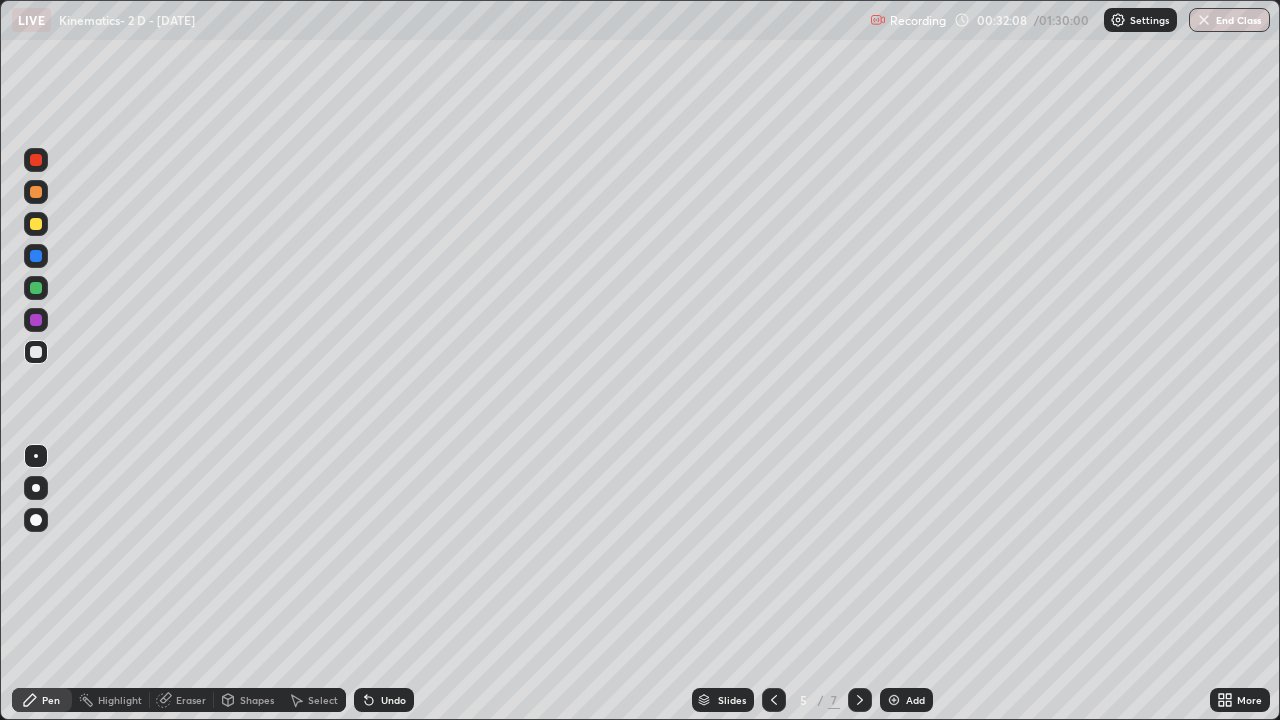 click at bounding box center (894, 700) 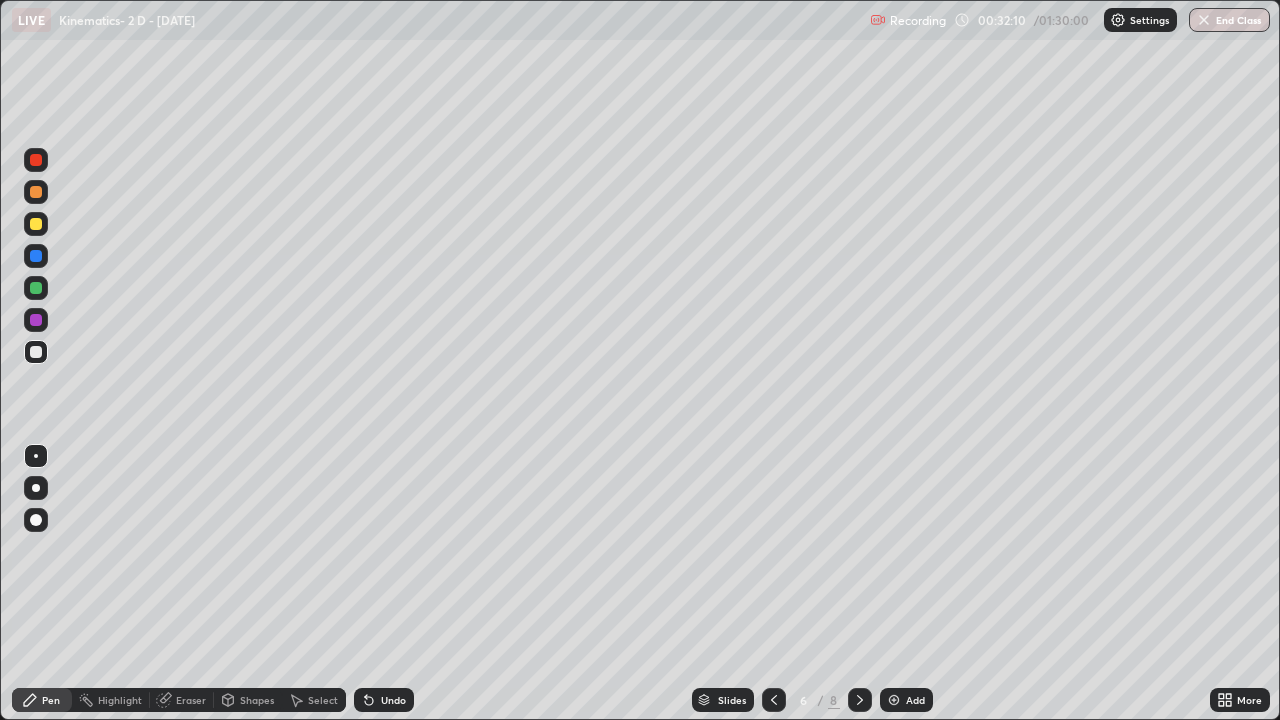 click at bounding box center (36, 224) 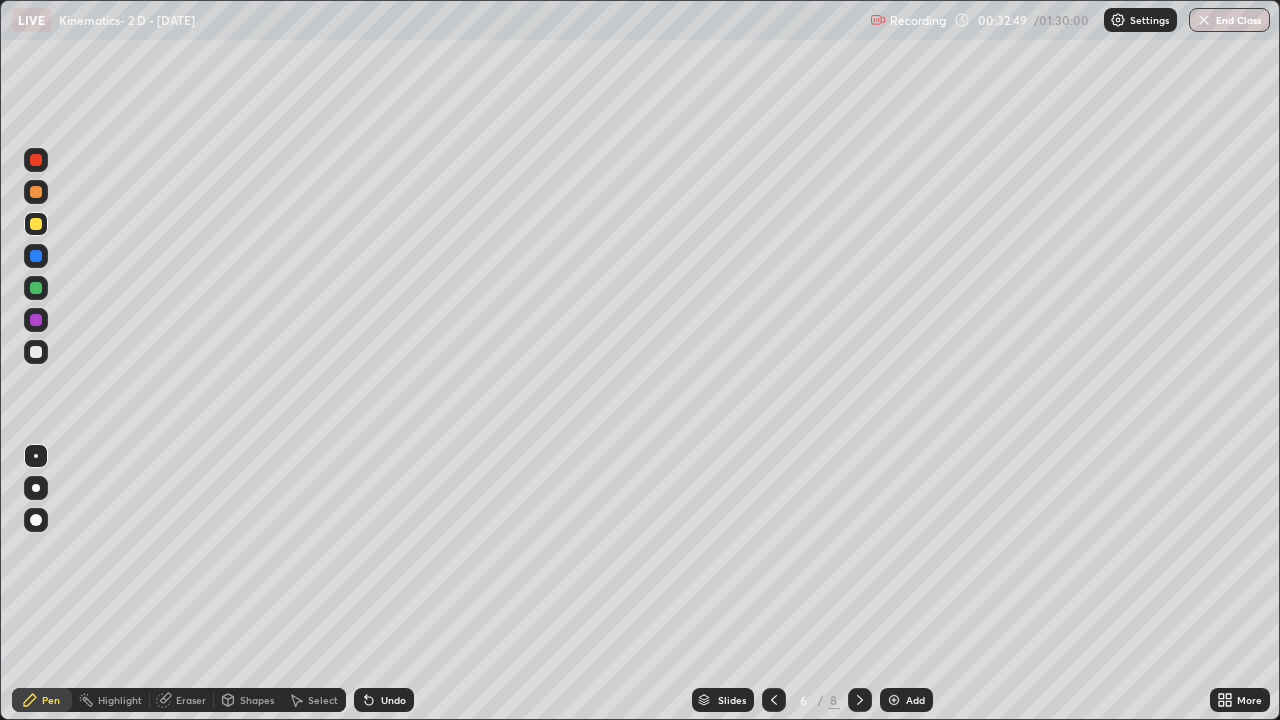 click at bounding box center [36, 352] 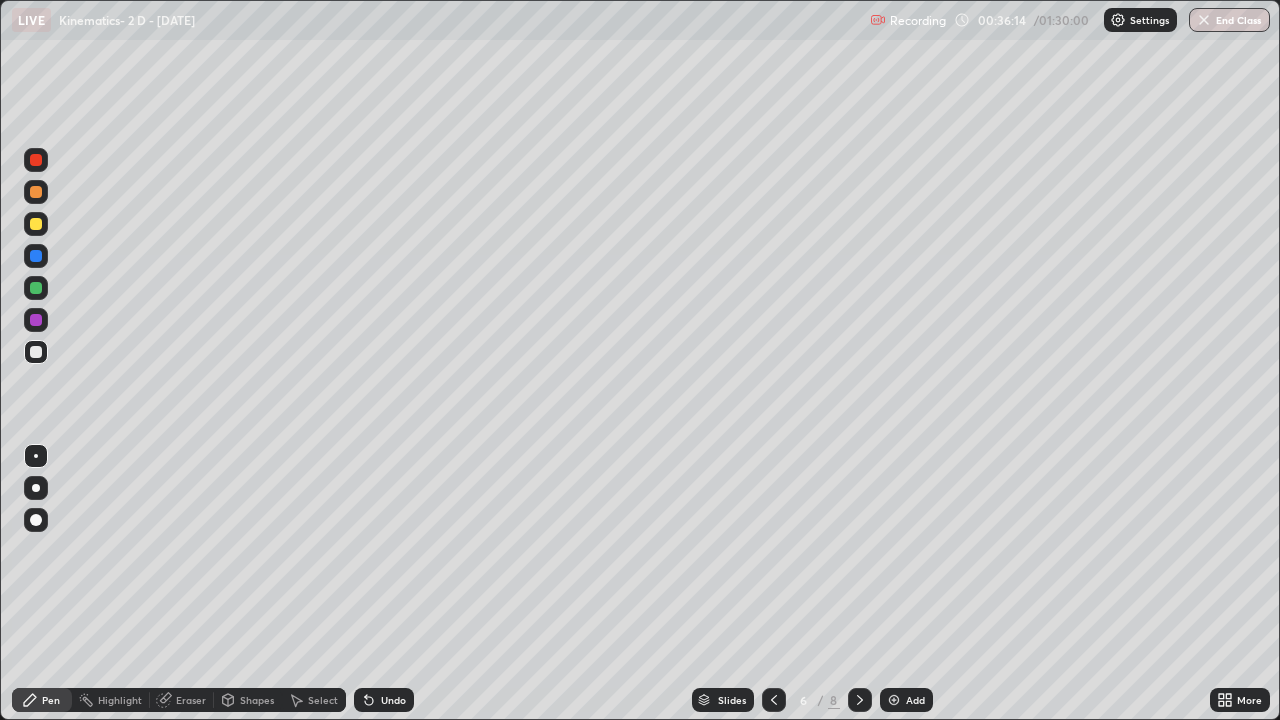 click at bounding box center (36, 224) 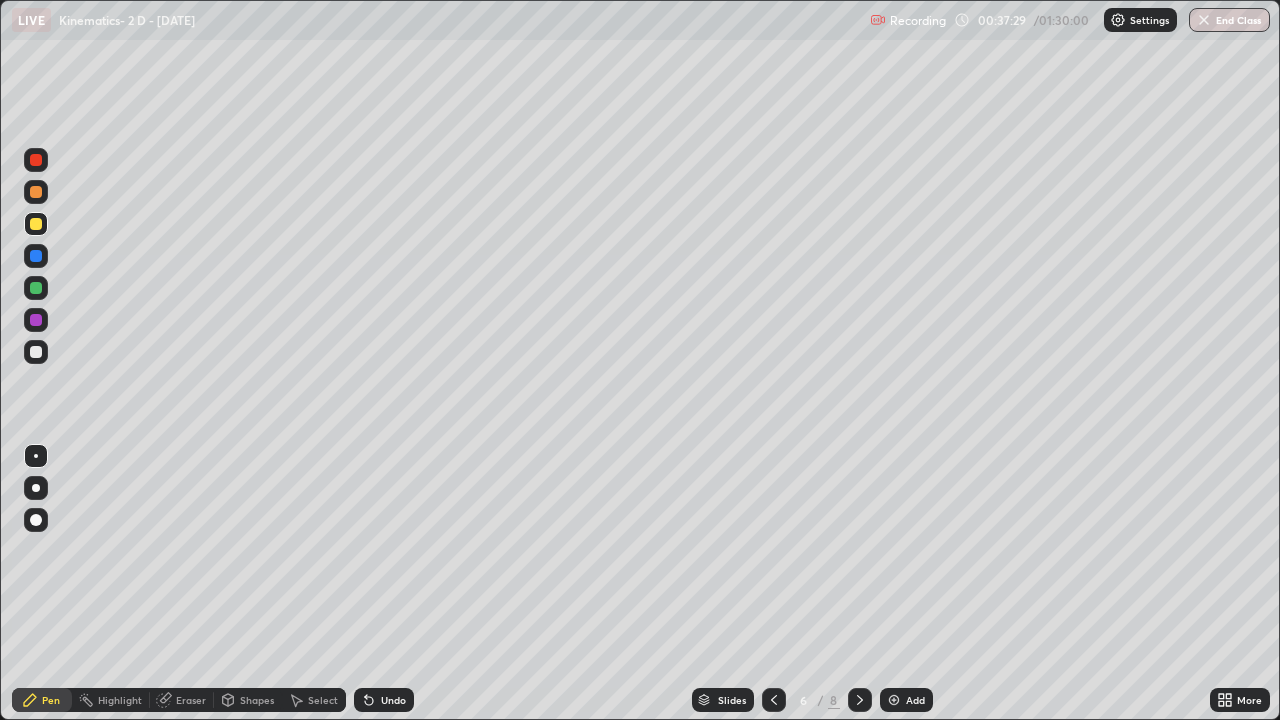 click at bounding box center (36, 352) 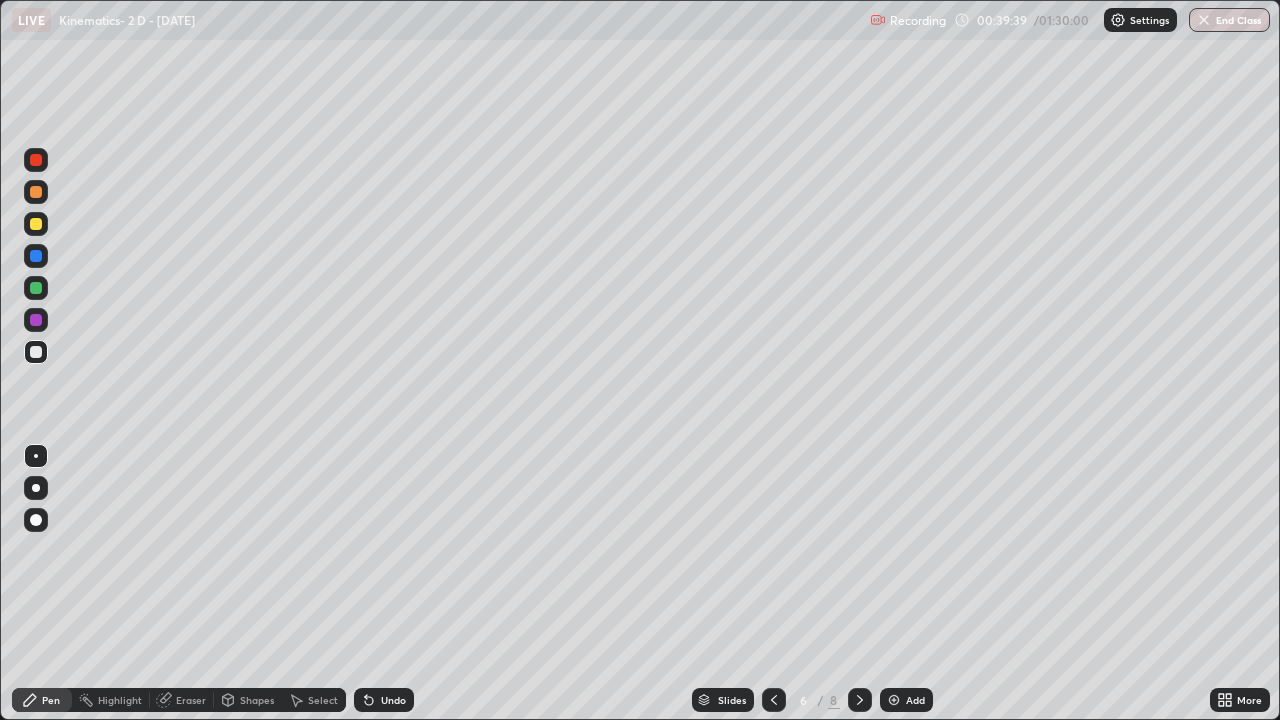 click at bounding box center (894, 700) 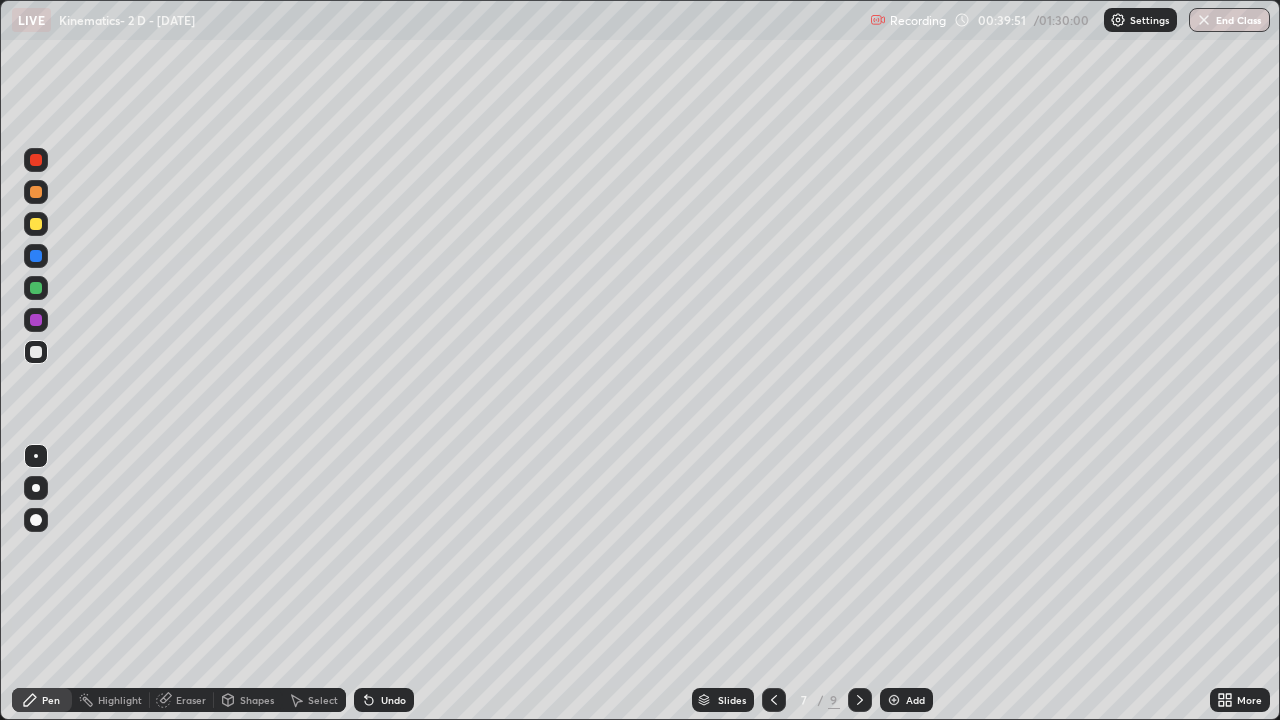click at bounding box center [36, 224] 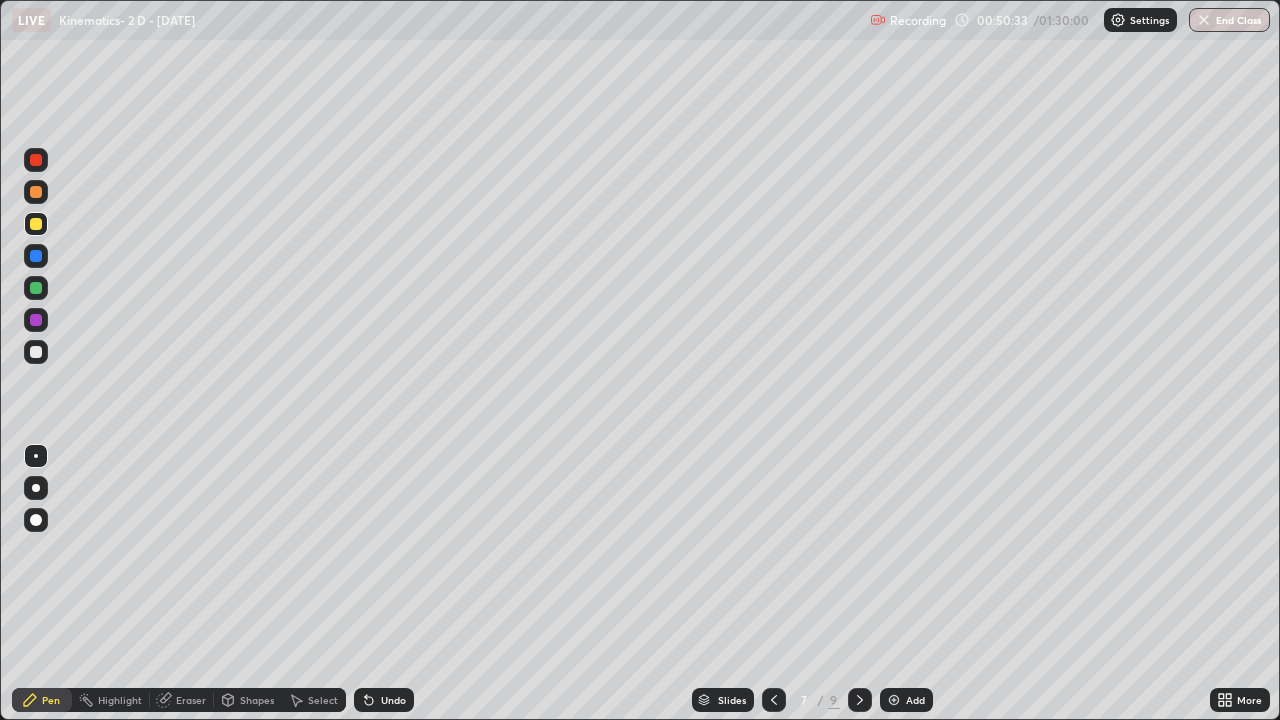 click on "Add" at bounding box center [915, 700] 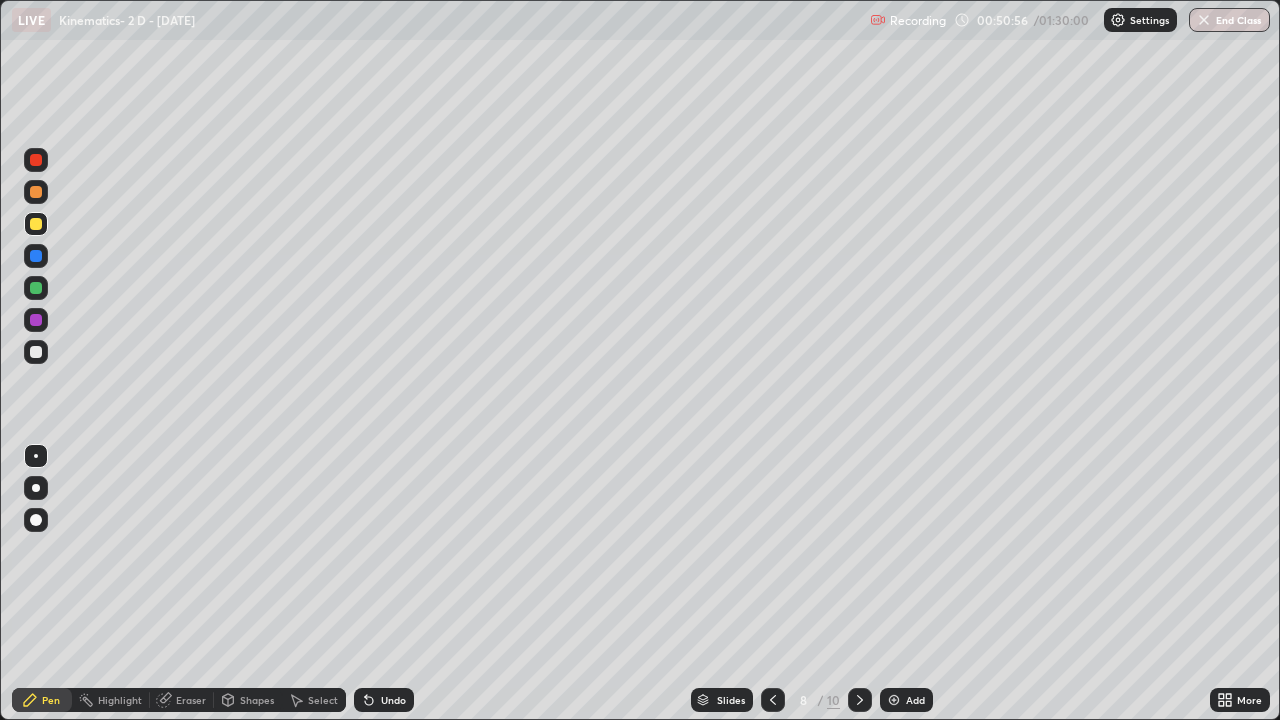 click at bounding box center [894, 700] 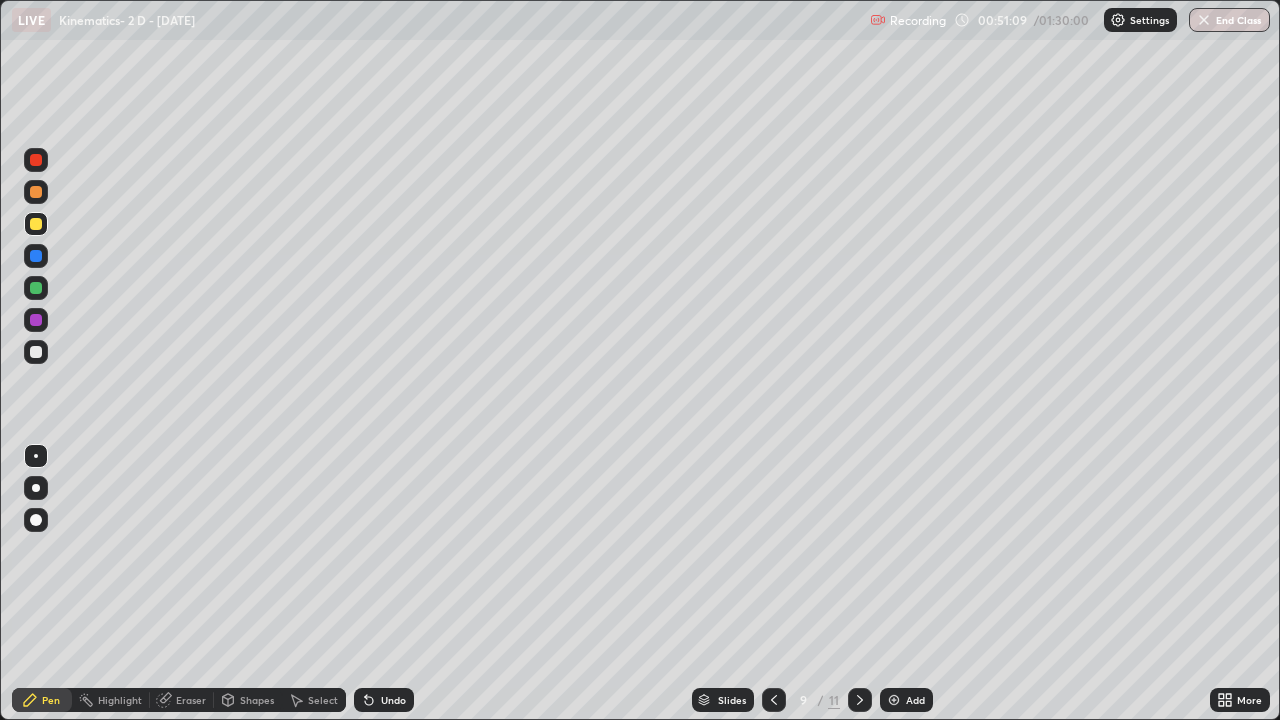 click at bounding box center [36, 352] 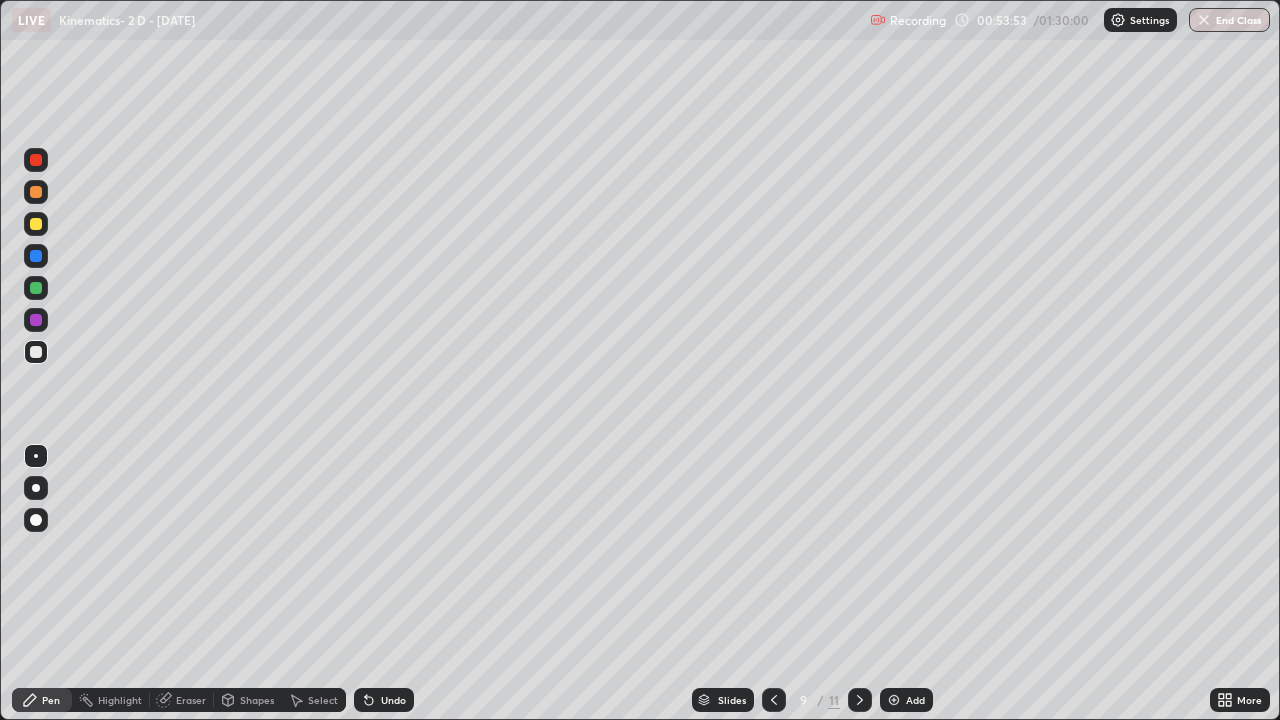 click on "Add" at bounding box center [906, 700] 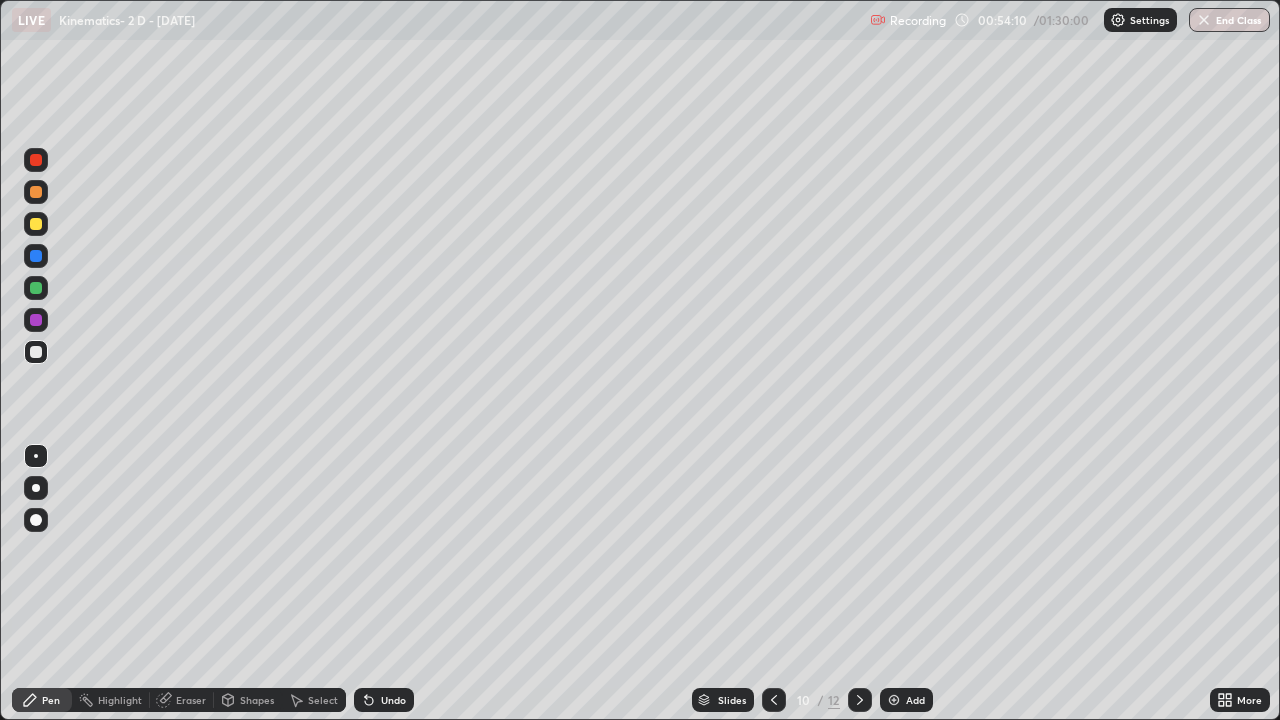 click at bounding box center (36, 224) 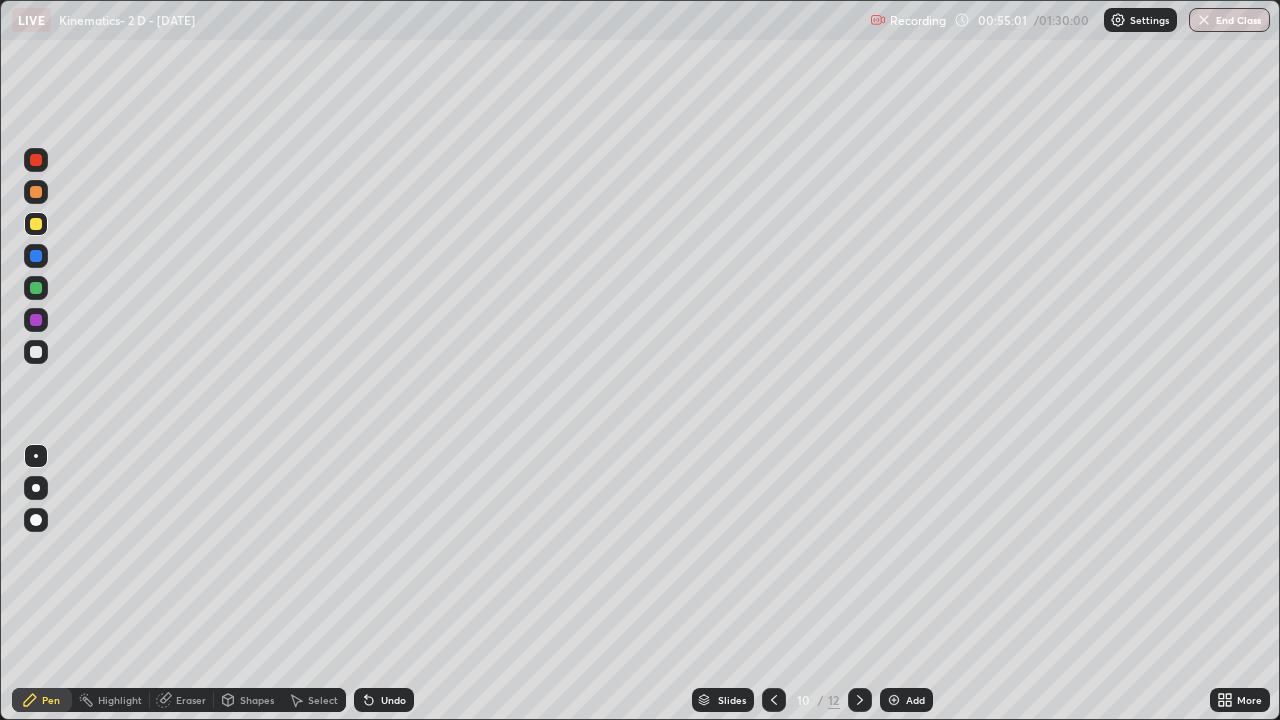 click at bounding box center (36, 488) 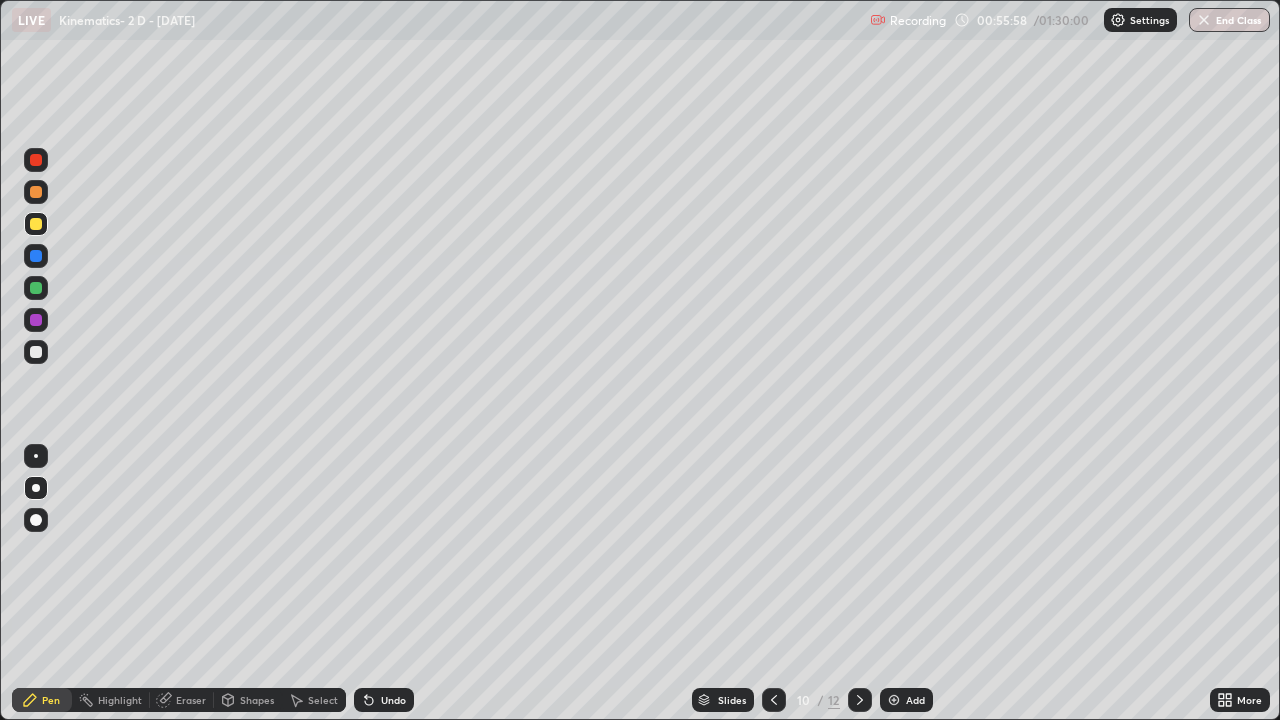 click on "Eraser" at bounding box center (191, 700) 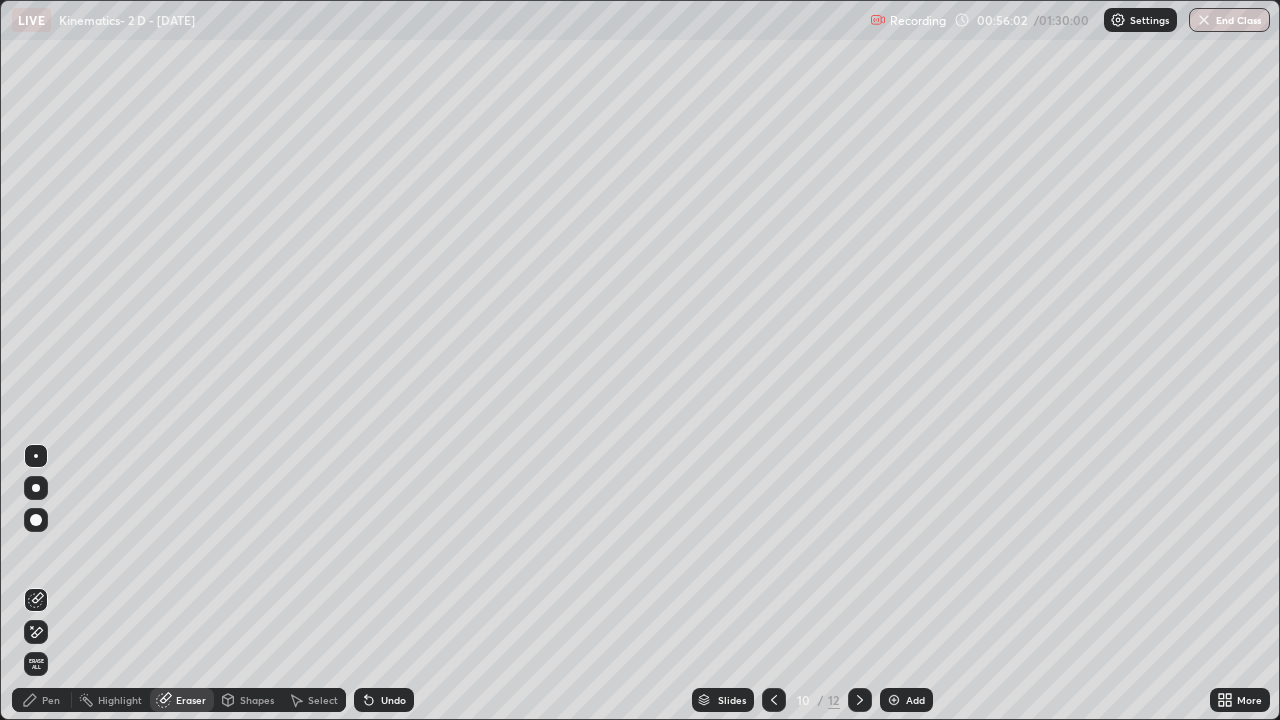 click 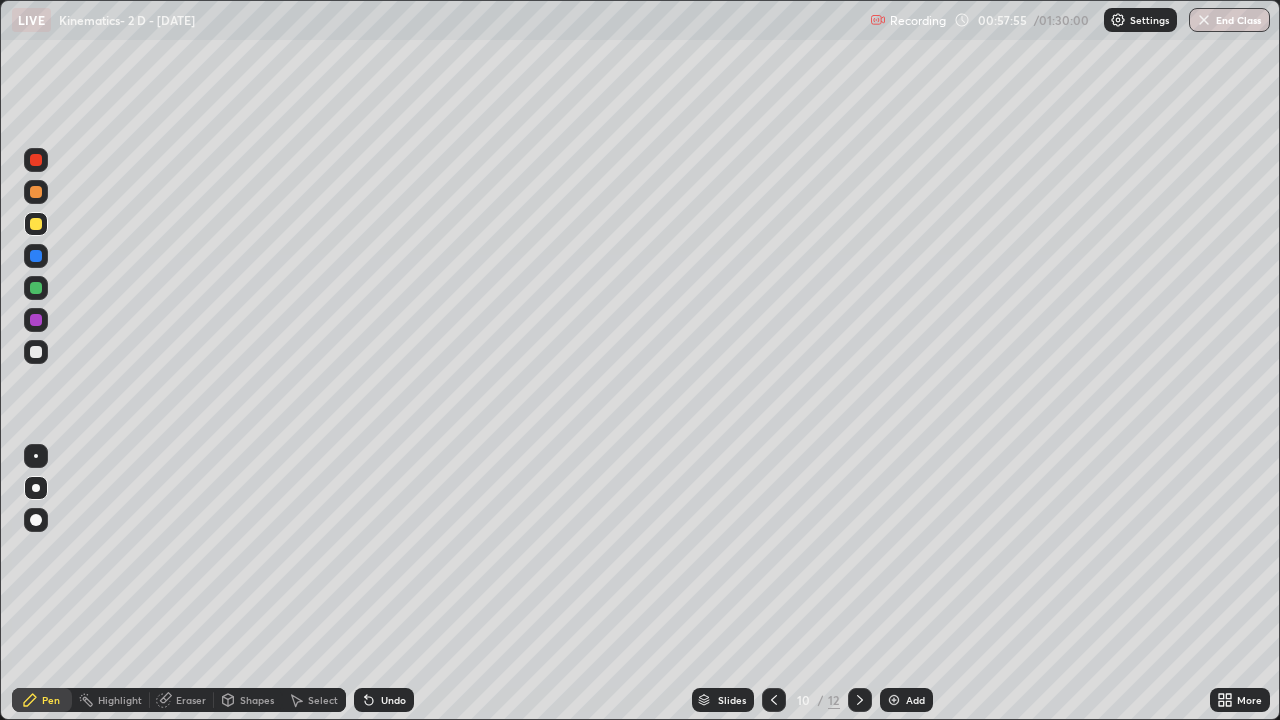 click on "Eraser" at bounding box center [191, 700] 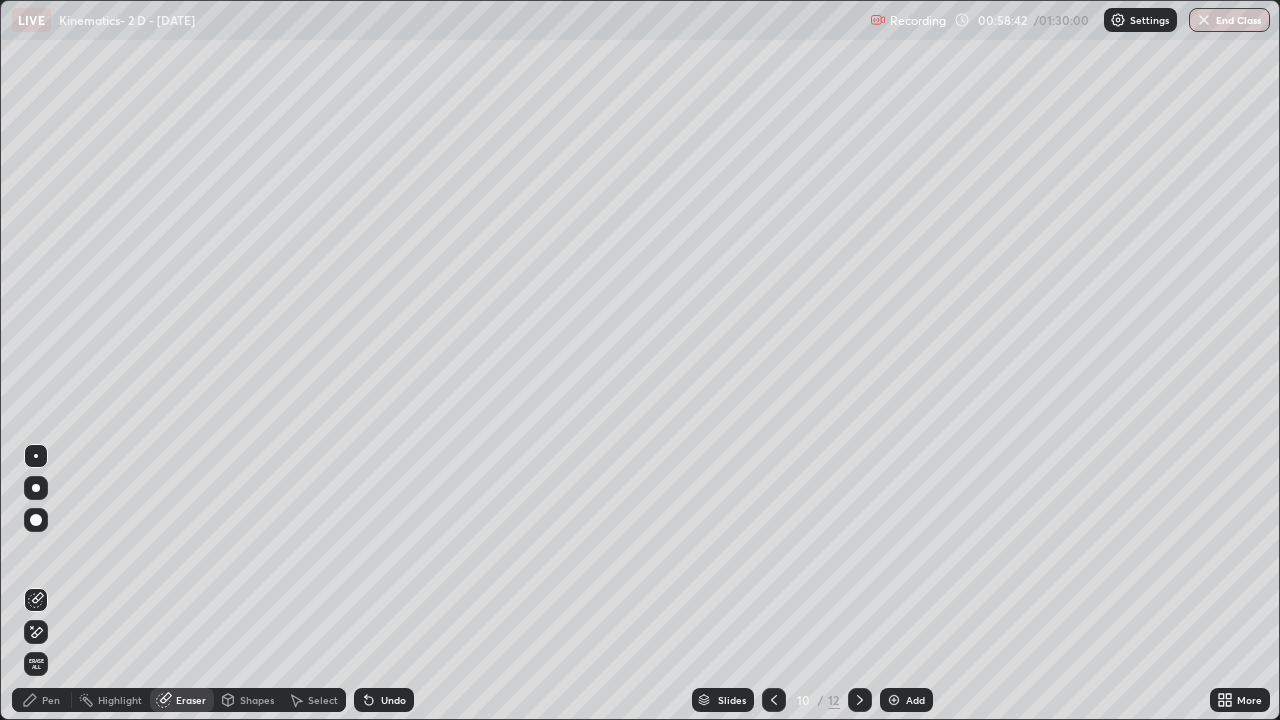 click on "Pen" at bounding box center (51, 700) 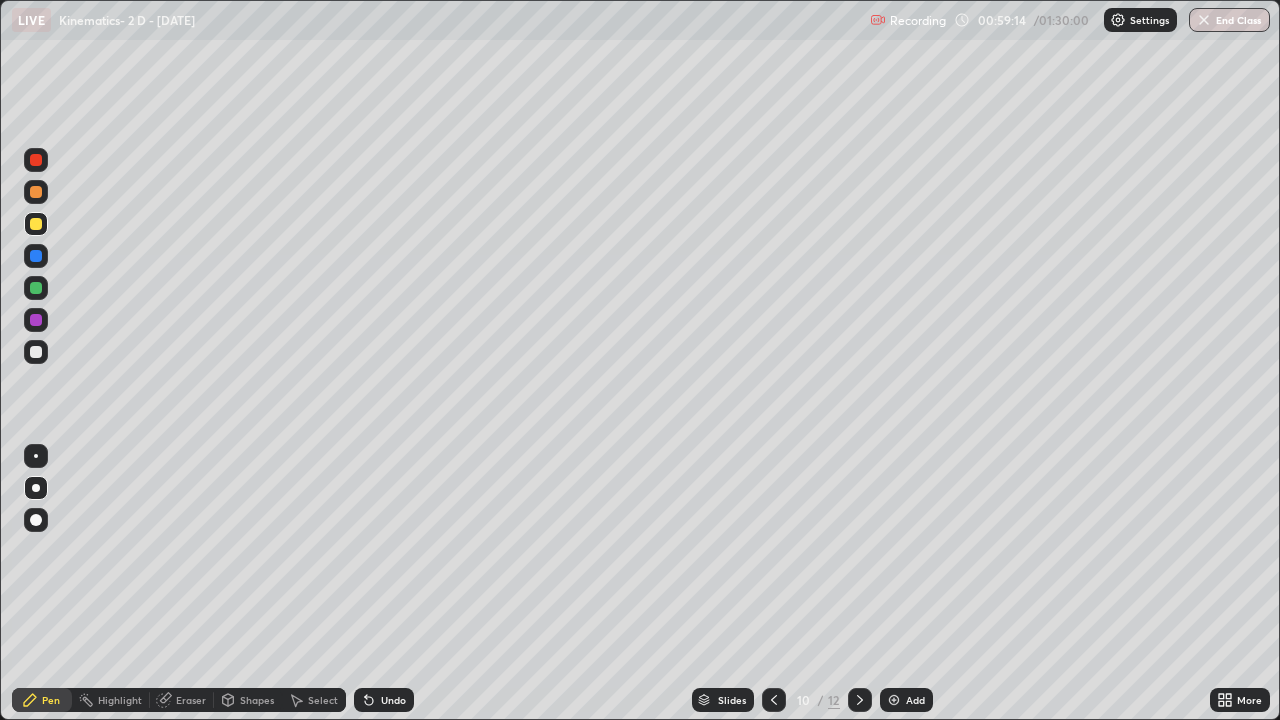 click at bounding box center [894, 700] 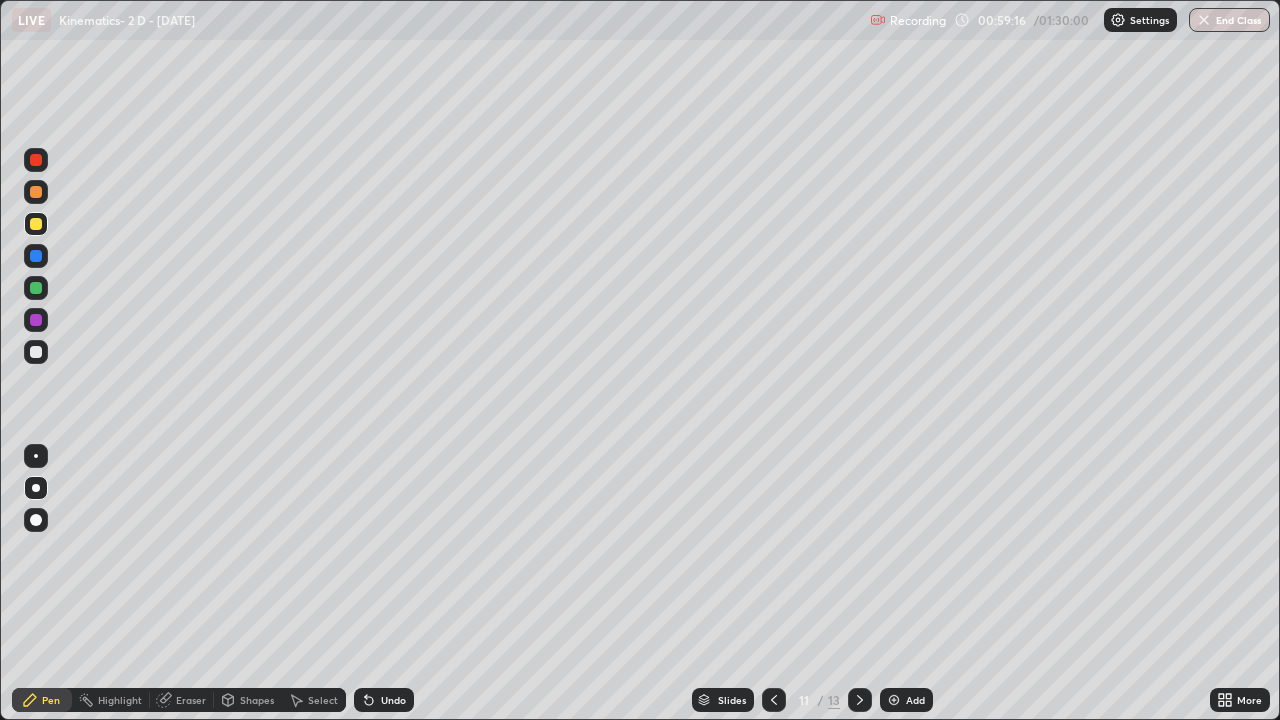 click at bounding box center [36, 352] 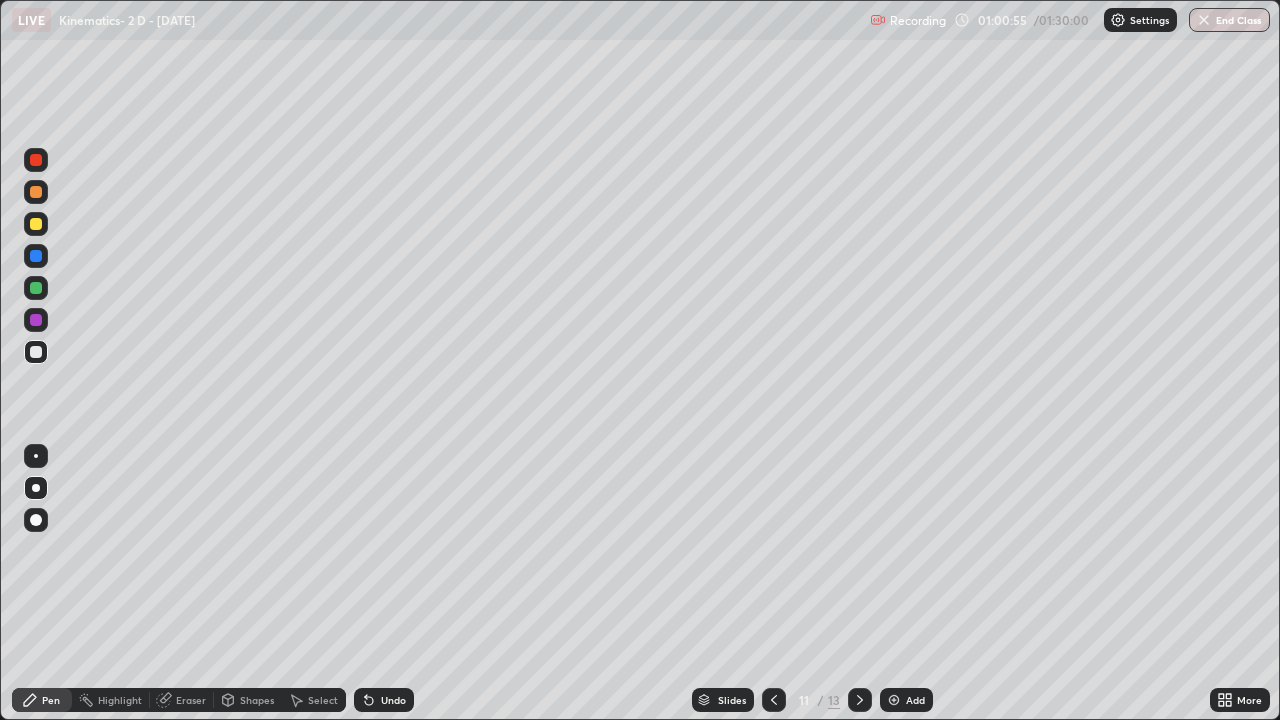 click at bounding box center (36, 224) 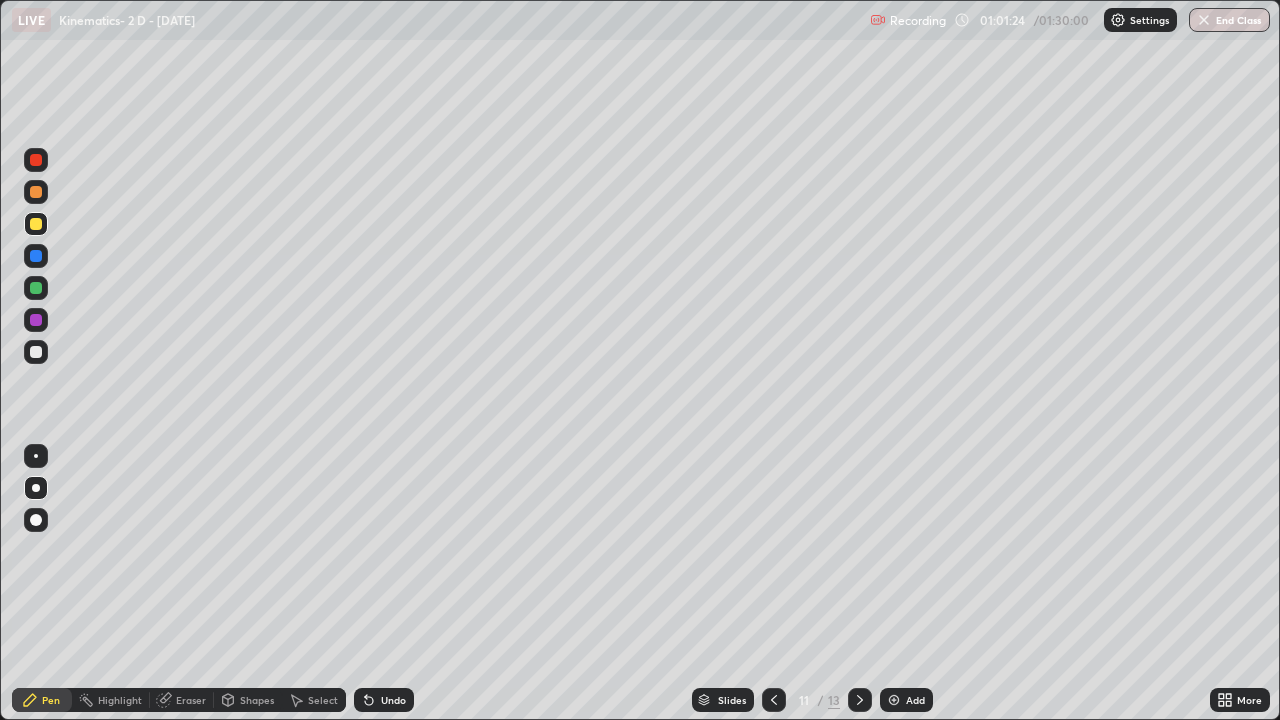 click at bounding box center [36, 224] 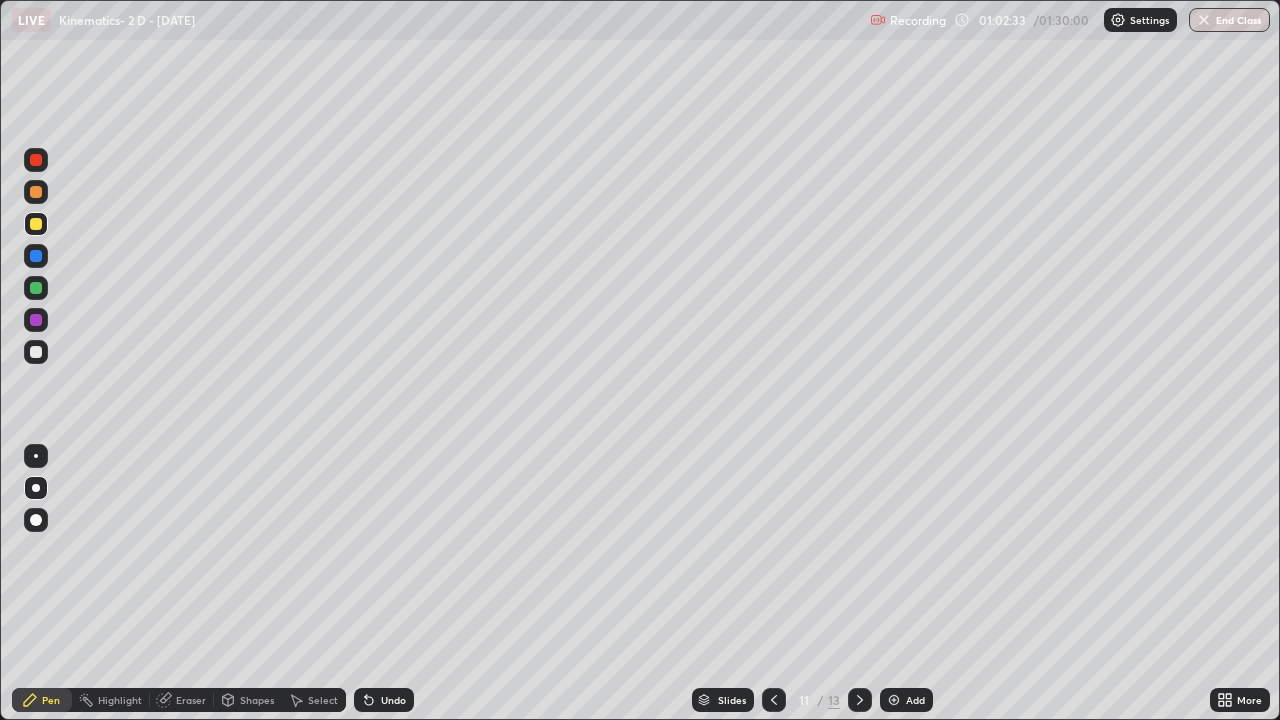 click on "Add" at bounding box center (906, 700) 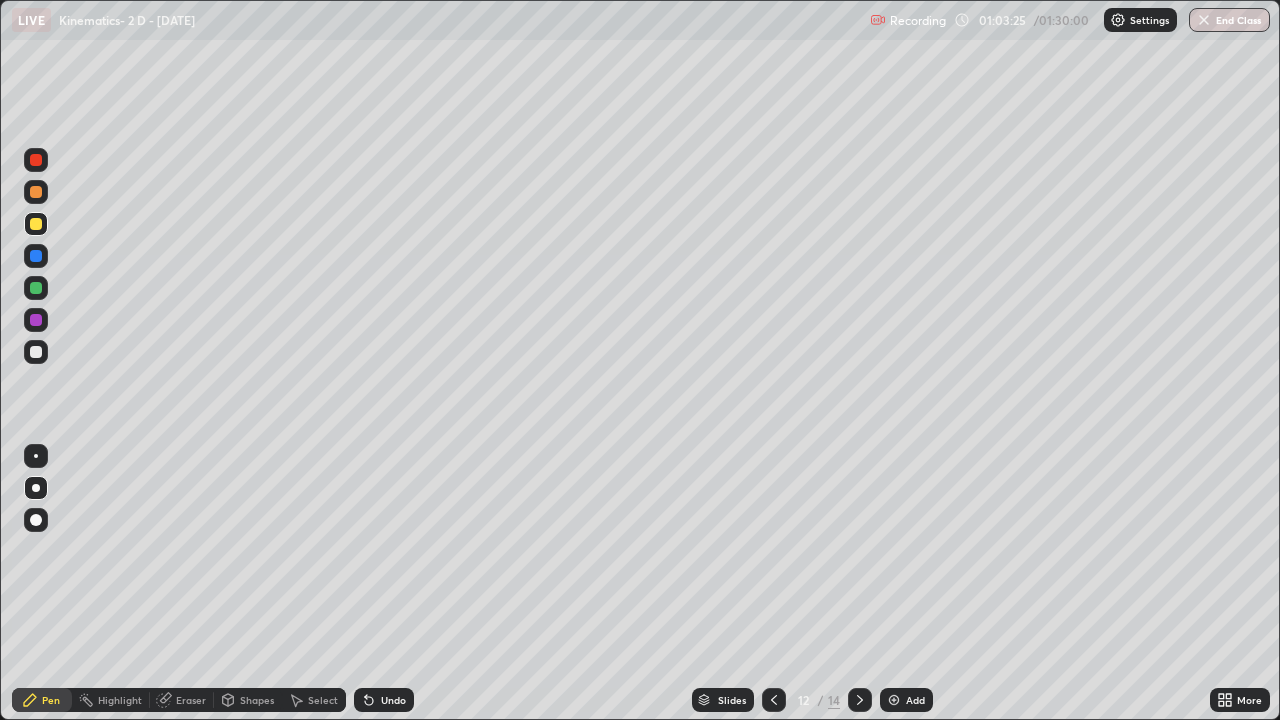 click 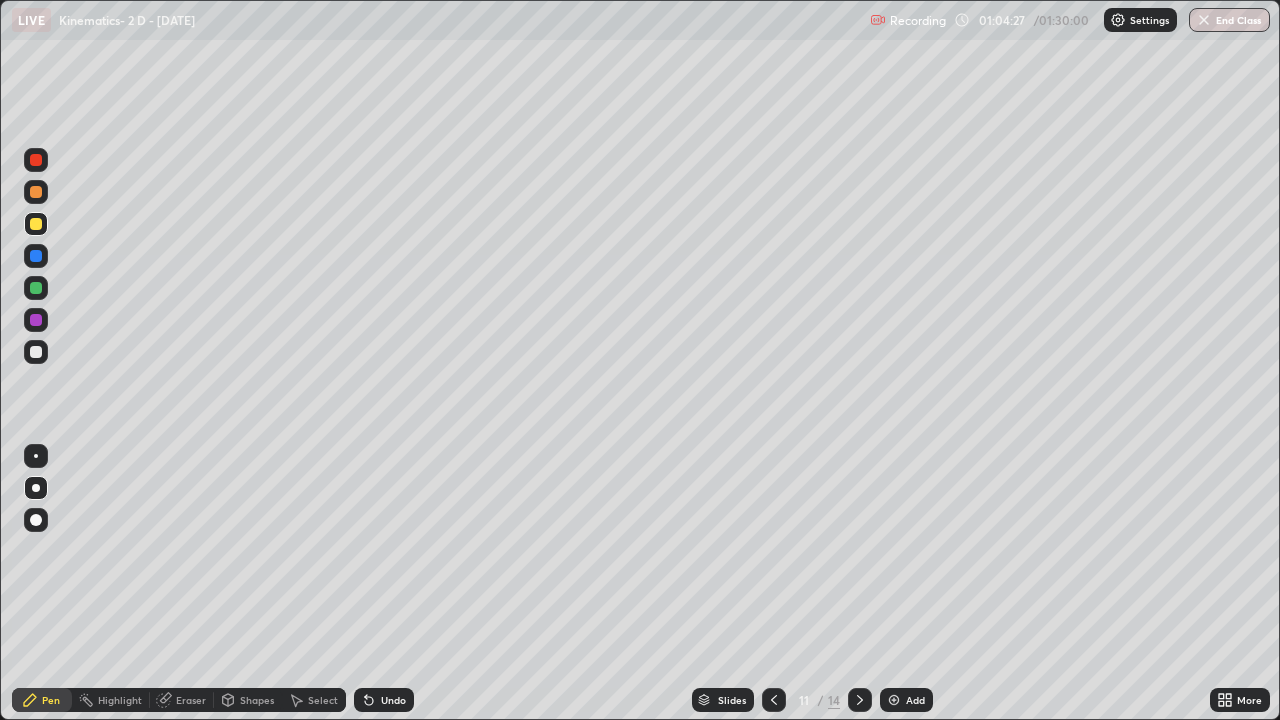 click at bounding box center (36, 352) 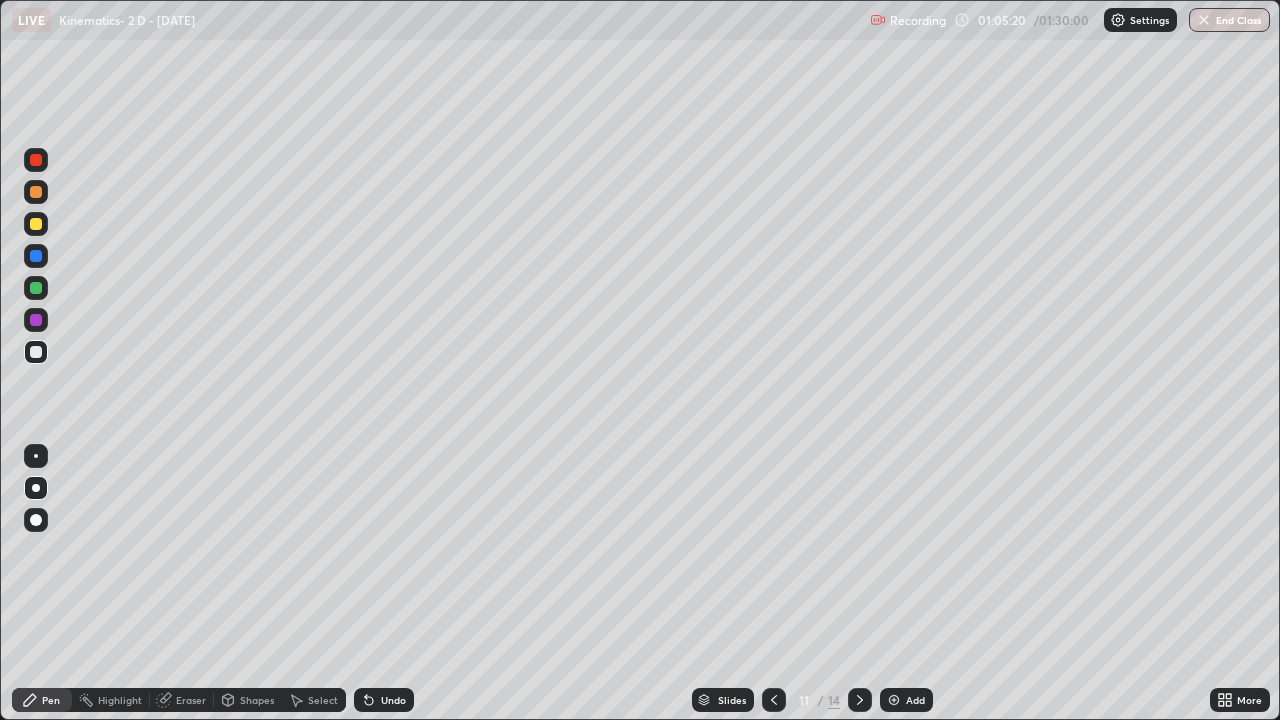 click at bounding box center (894, 700) 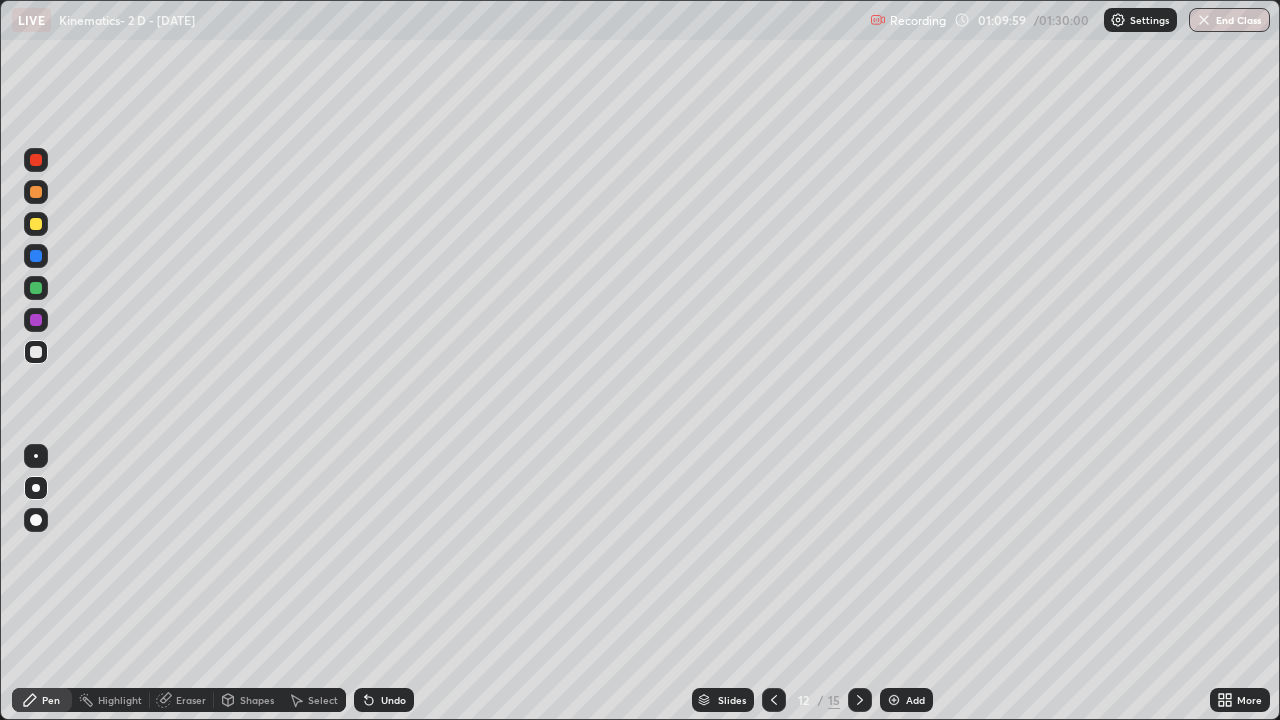 click at bounding box center (894, 700) 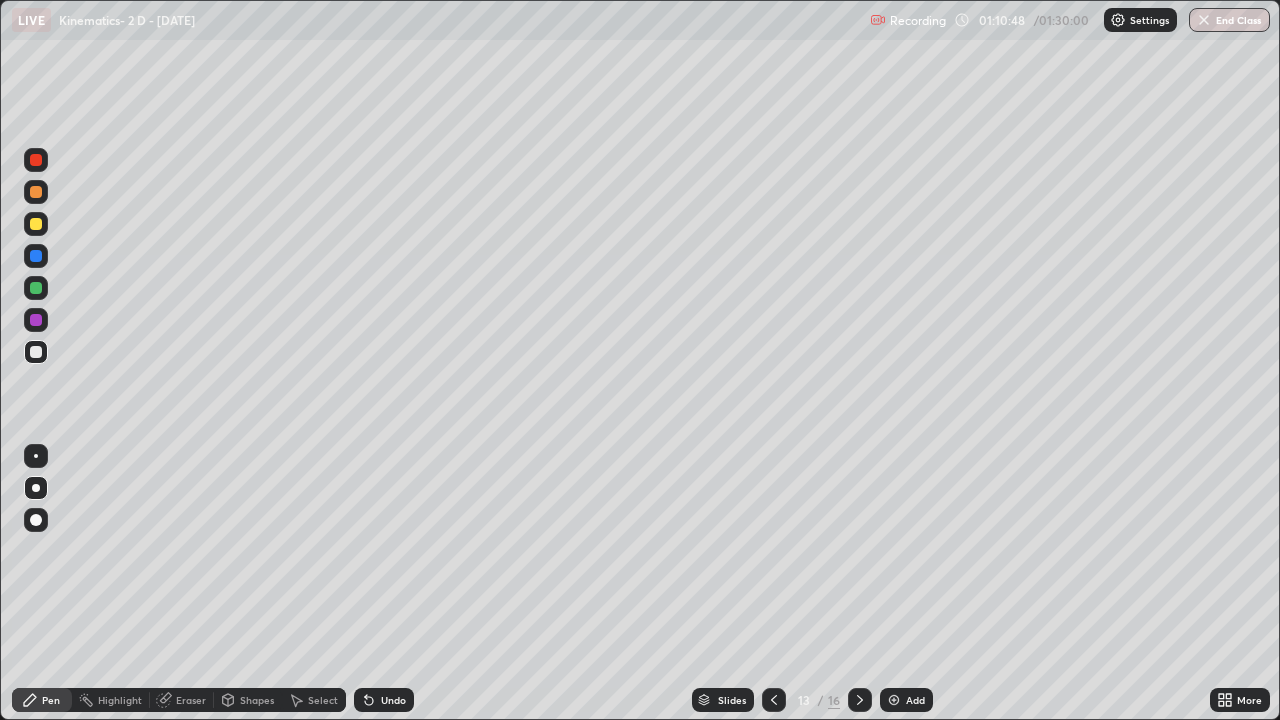 click at bounding box center [36, 224] 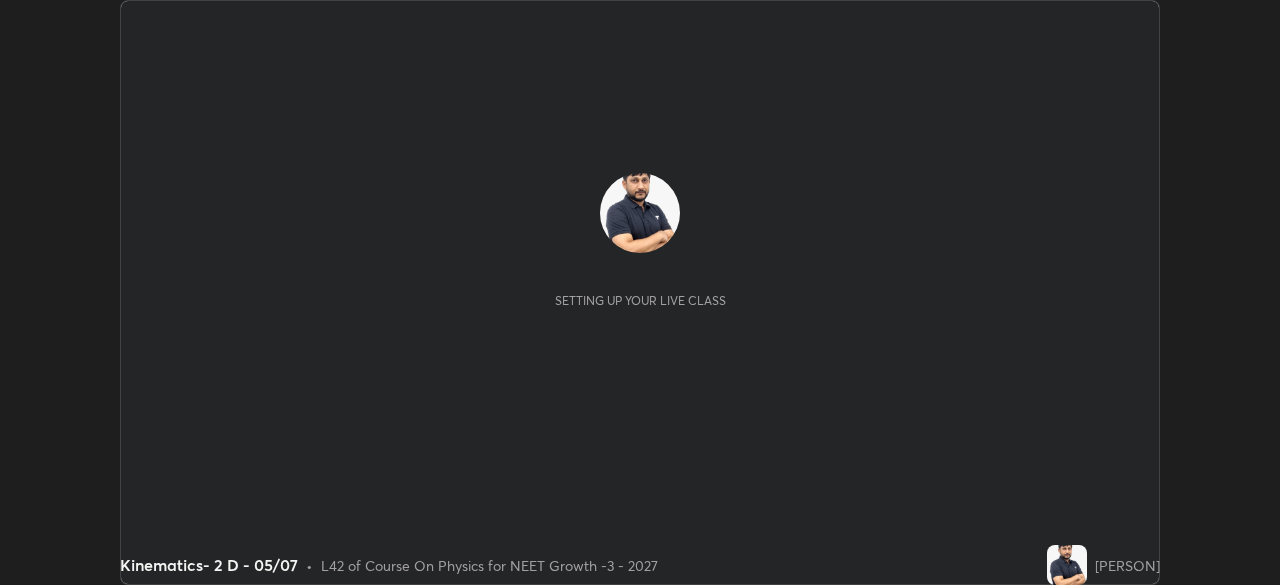 scroll, scrollTop: 0, scrollLeft: 0, axis: both 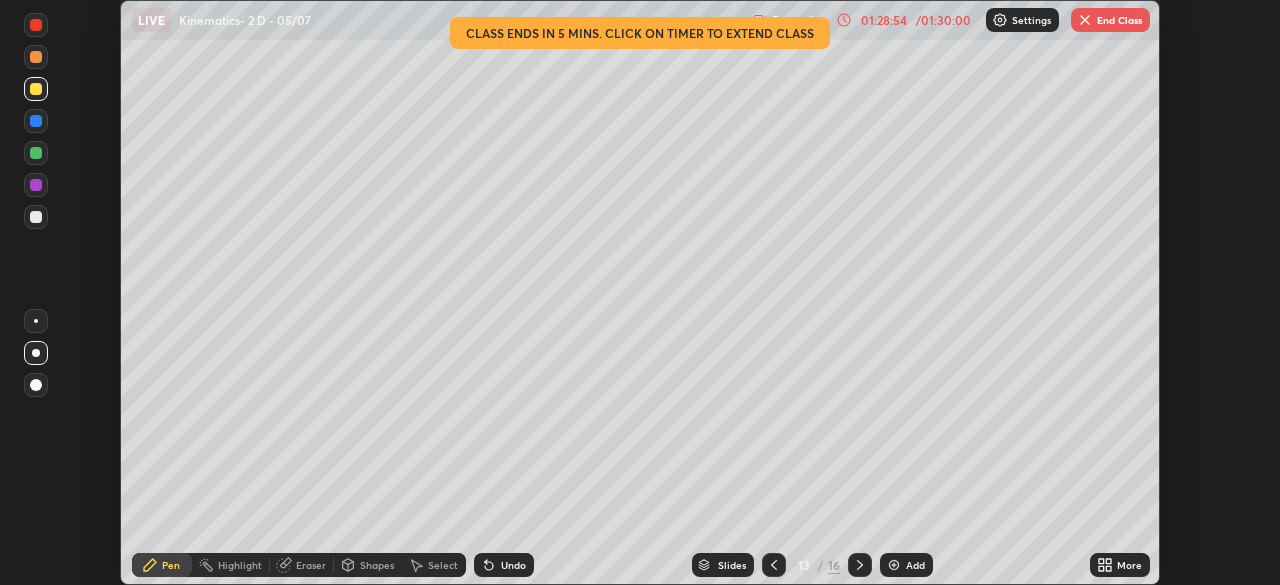 click 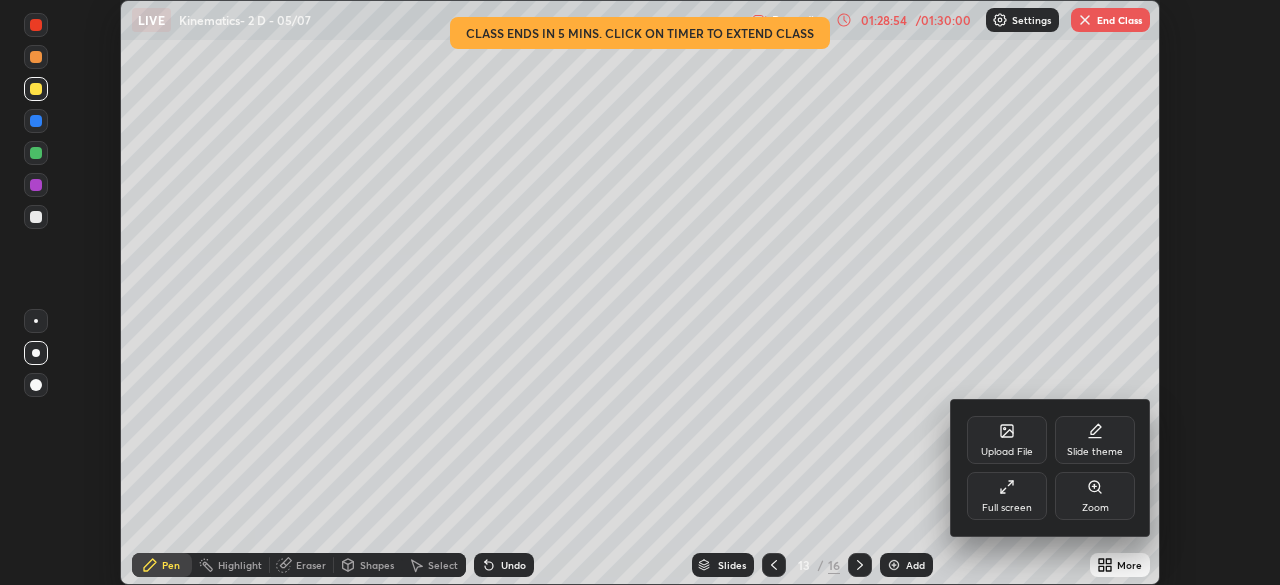 click on "Full screen" at bounding box center [1007, 508] 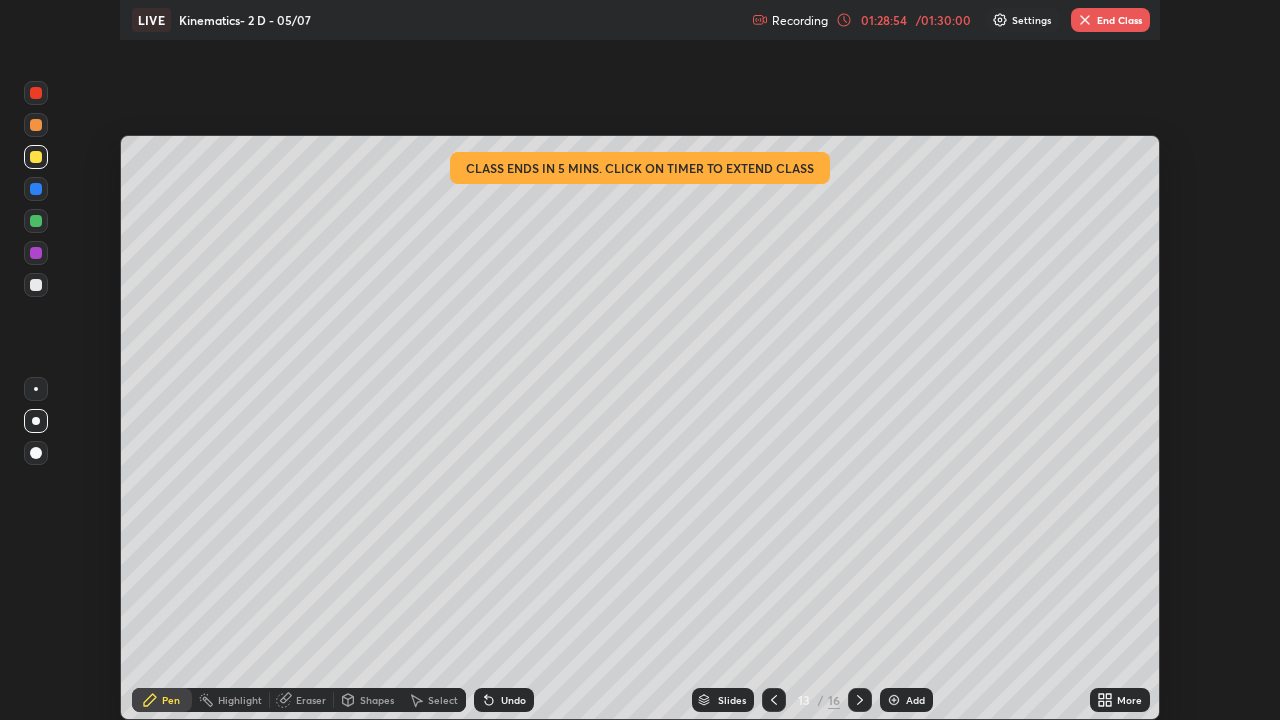 scroll, scrollTop: 99280, scrollLeft: 98720, axis: both 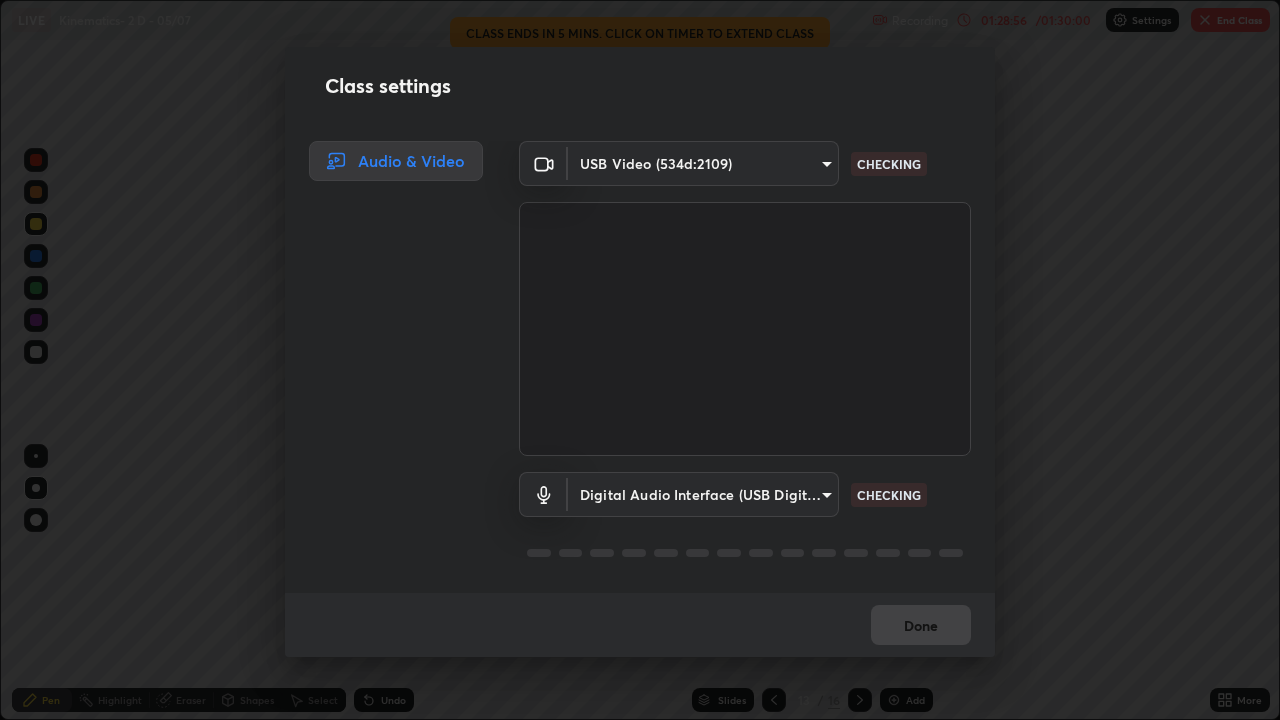 click on "Erase all LIVE Kinematics- 2 D - [DATE] Recording [TIME] /  [TIME] Settings End Class Setting up your live class Class ends in 5 mins. Click on timer to extend class Kinematics- 2 D - [DATE] • L42 of Course On Physics for NEET Growth -3 - 2027 [PERSON] Pen Highlight Eraser Shapes Select Undo Slides 13 / 16 Add More No doubts shared Encourage your learners to ask a doubt for better clarity Report an issue Reason for reporting Buffering Chat not working Audio - Video sync issue Educator video quality low ​ Attach an image Report Class settings Audio & Video USB Video (534d:2109) 23f9ab4963ea7bf9f5a0f139eca0a7722ce6801474d7e6497cd6fb859b15e8b8 CHECKING Digital Audio Interface (USB Digital Audio) 20bb1723542224ea2669859beb91b65bc8b40dbb0e8a389684c722d20a8e9c75 CHECKING Done" at bounding box center (640, 360) 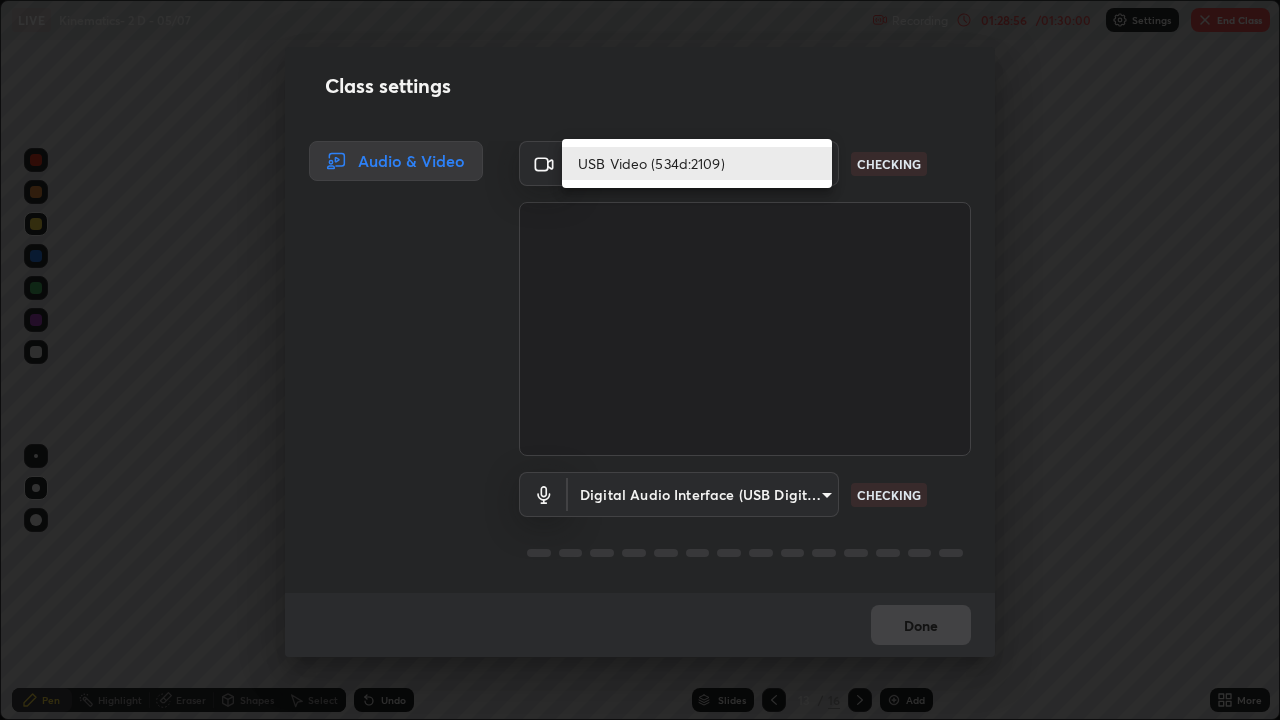 click on "USB Video (534d:2109)" at bounding box center [697, 163] 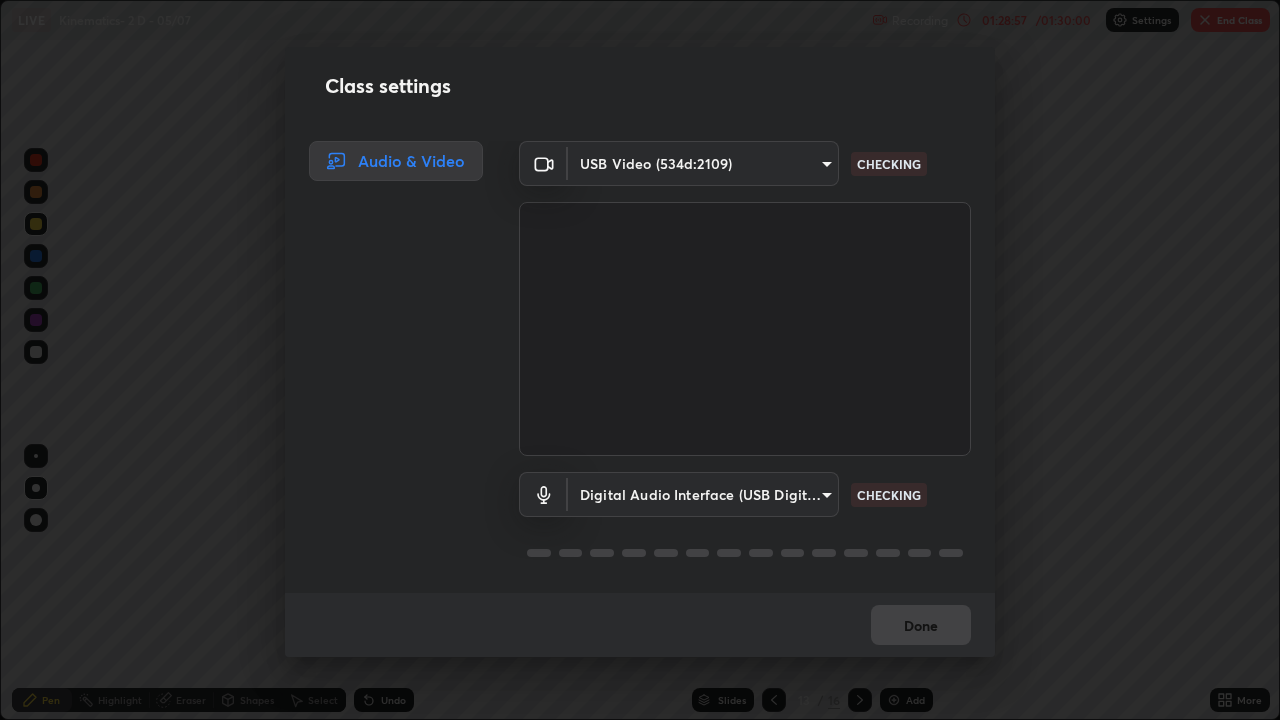 scroll, scrollTop: 2, scrollLeft: 0, axis: vertical 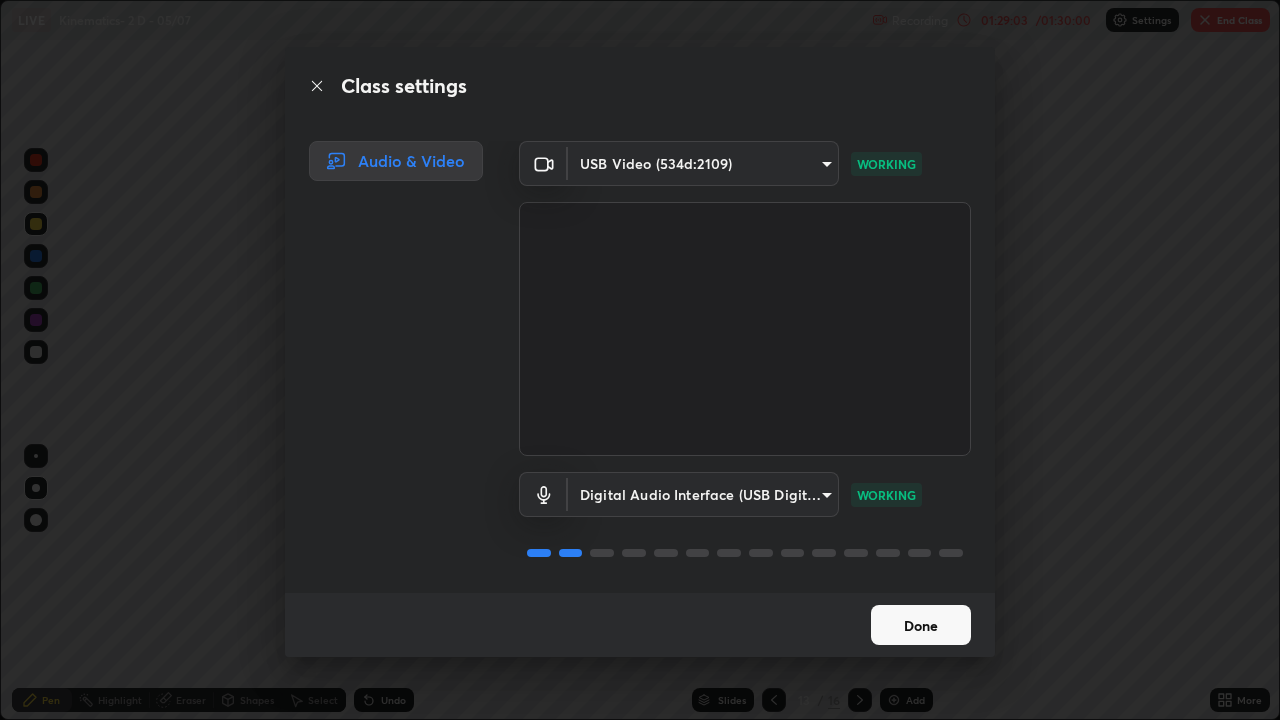 click on "Done" at bounding box center [921, 625] 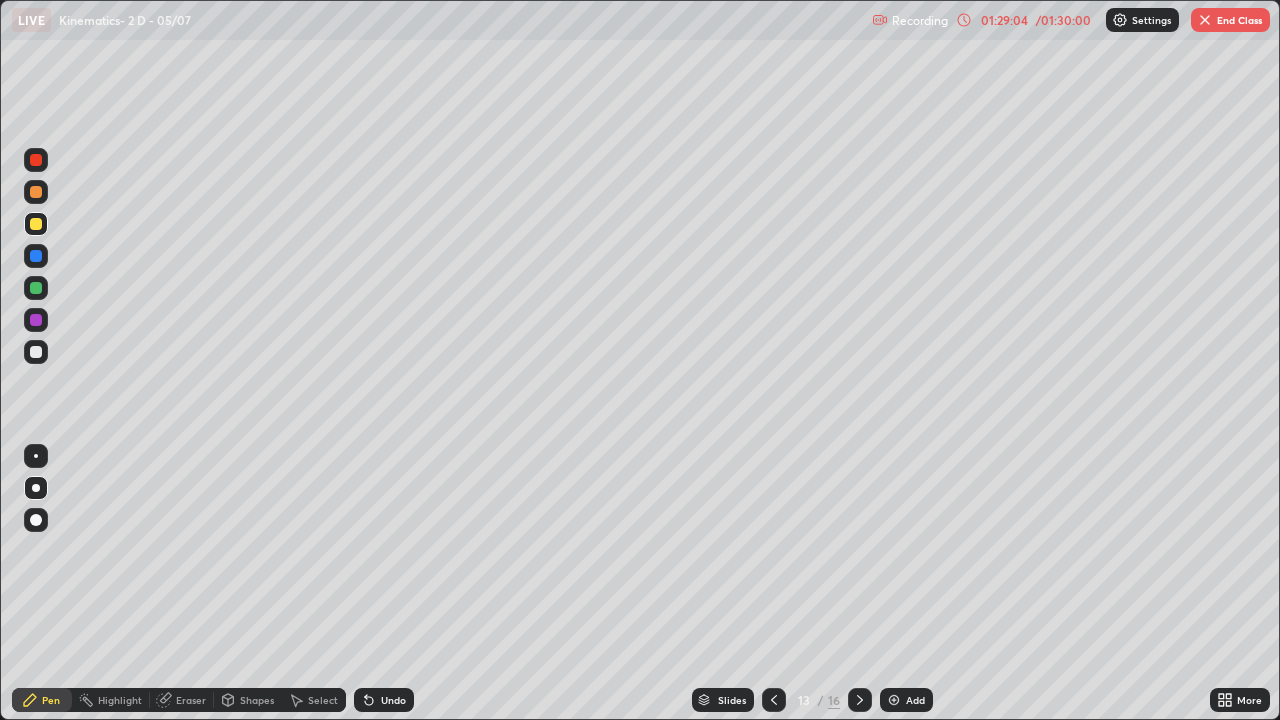 click 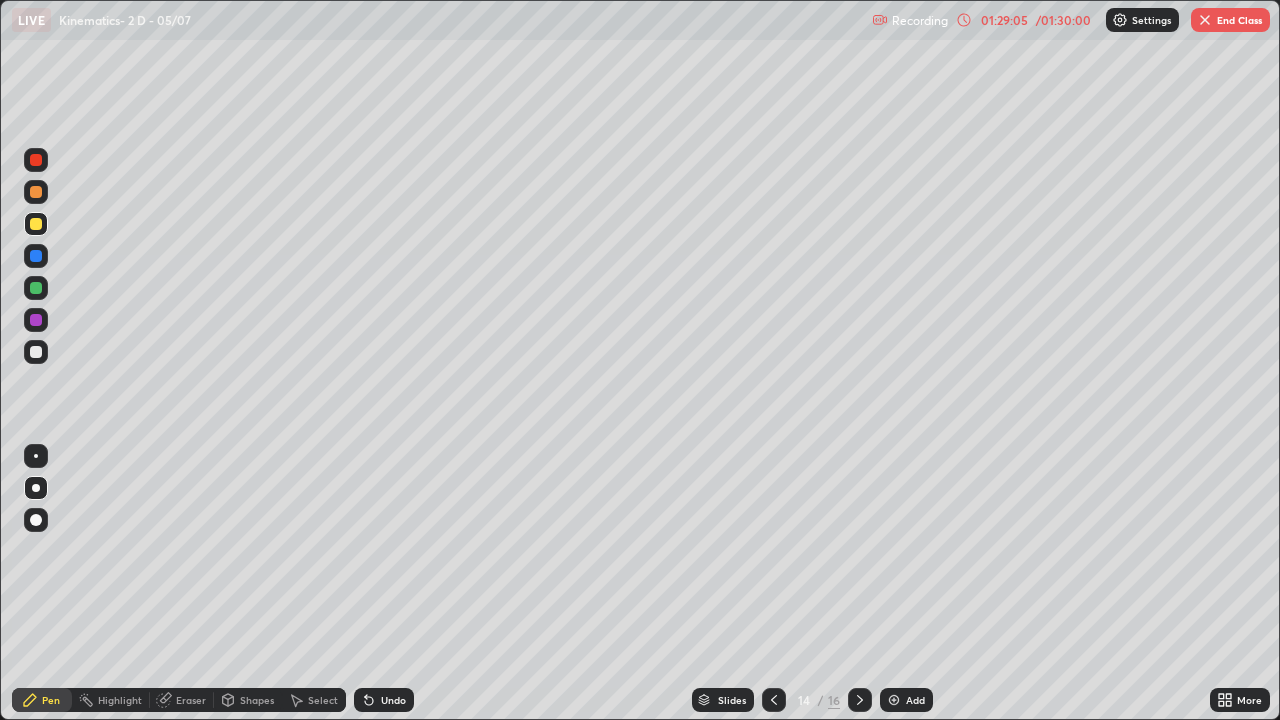 click 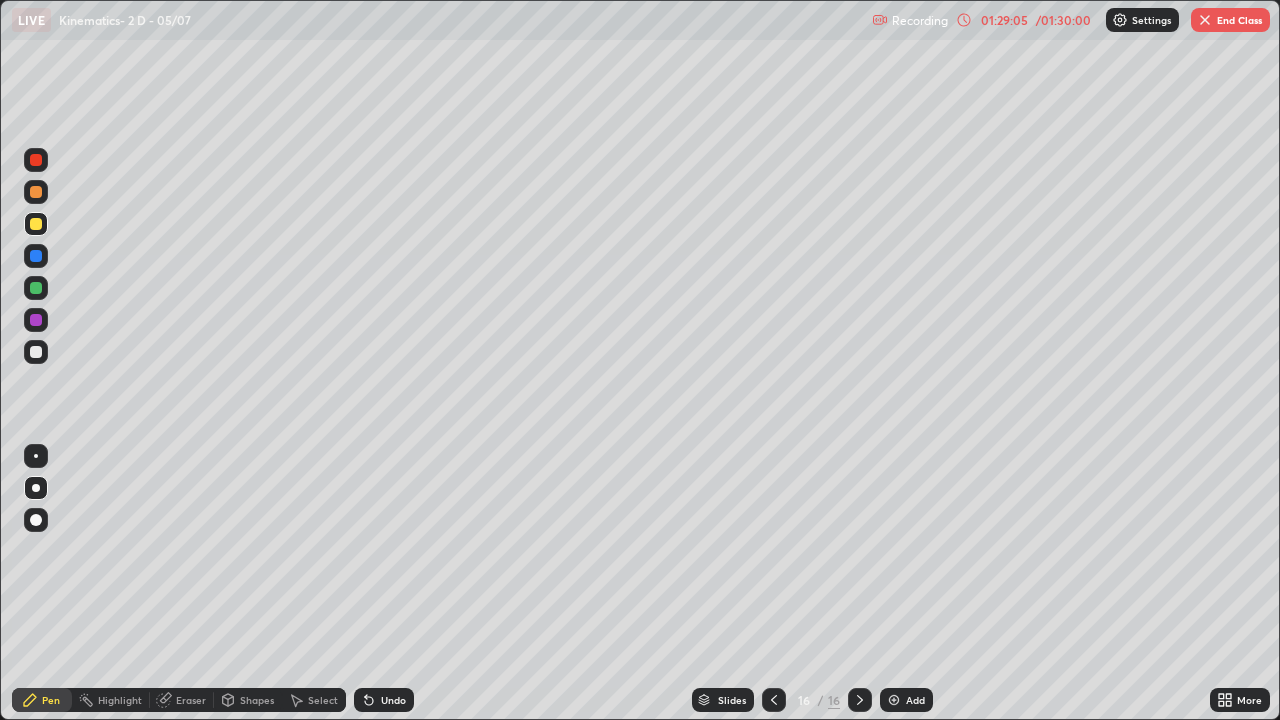 click 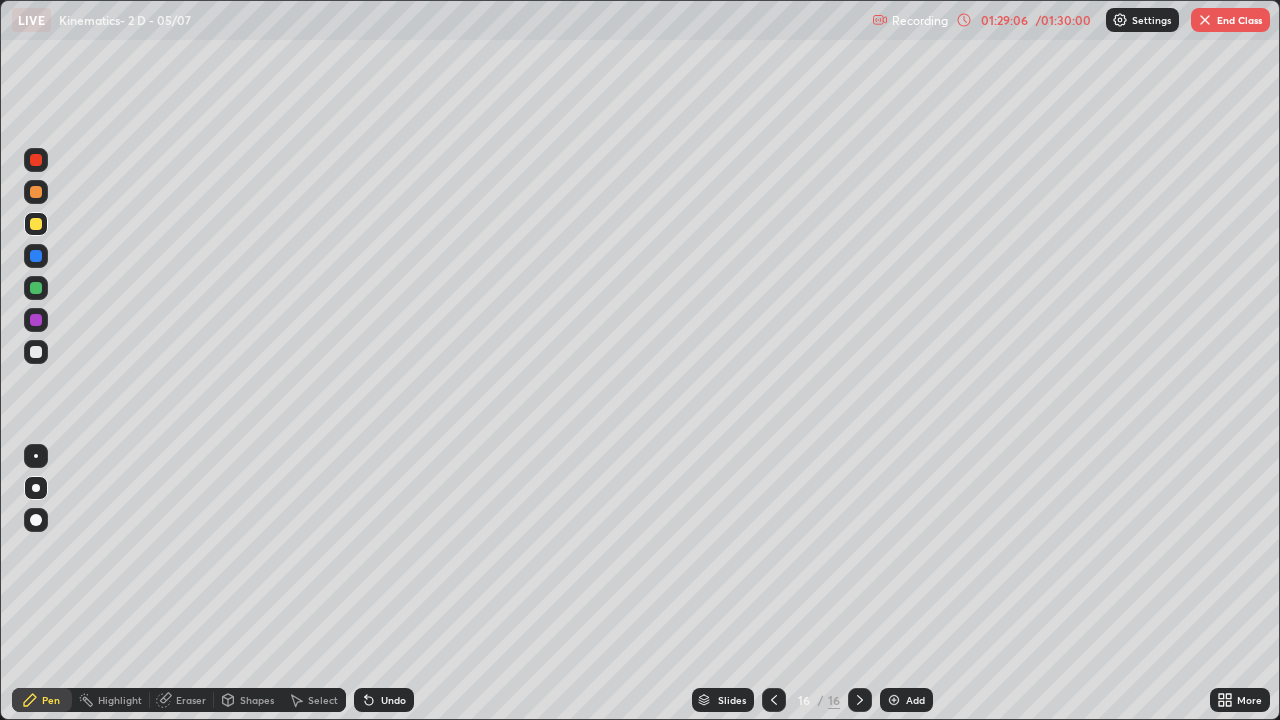 click at bounding box center [1205, 20] 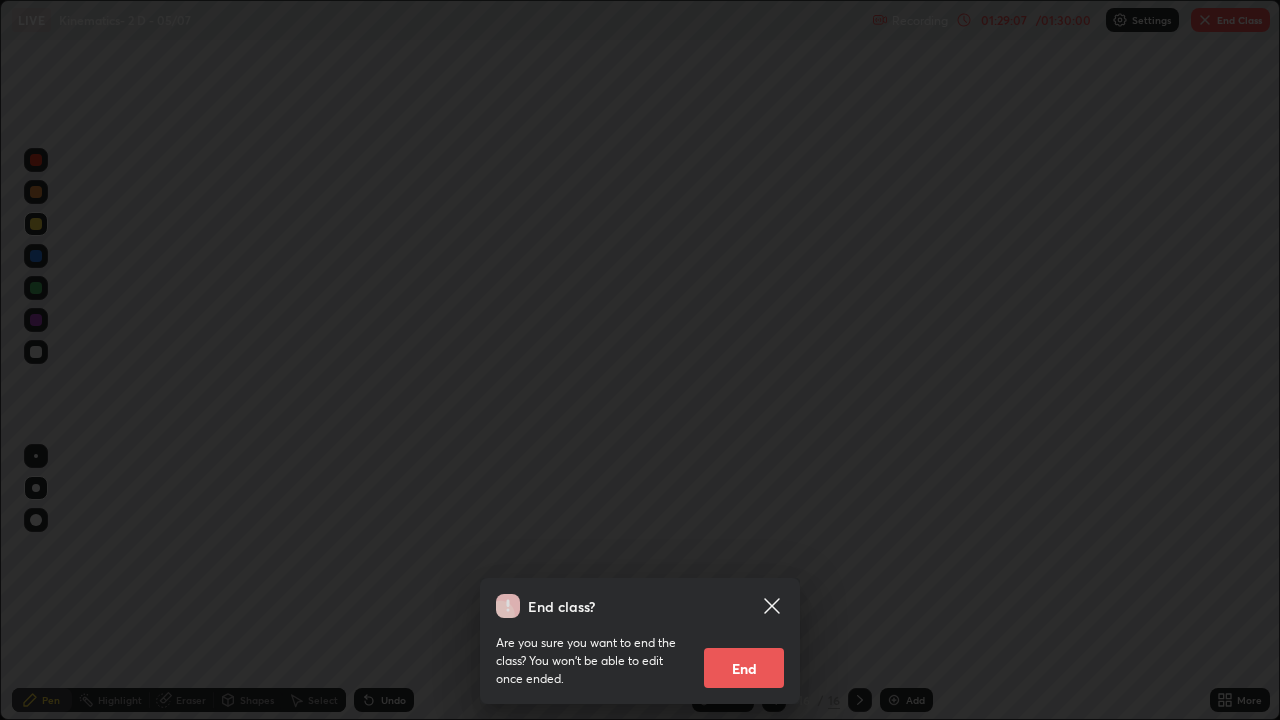 click on "End" at bounding box center [744, 668] 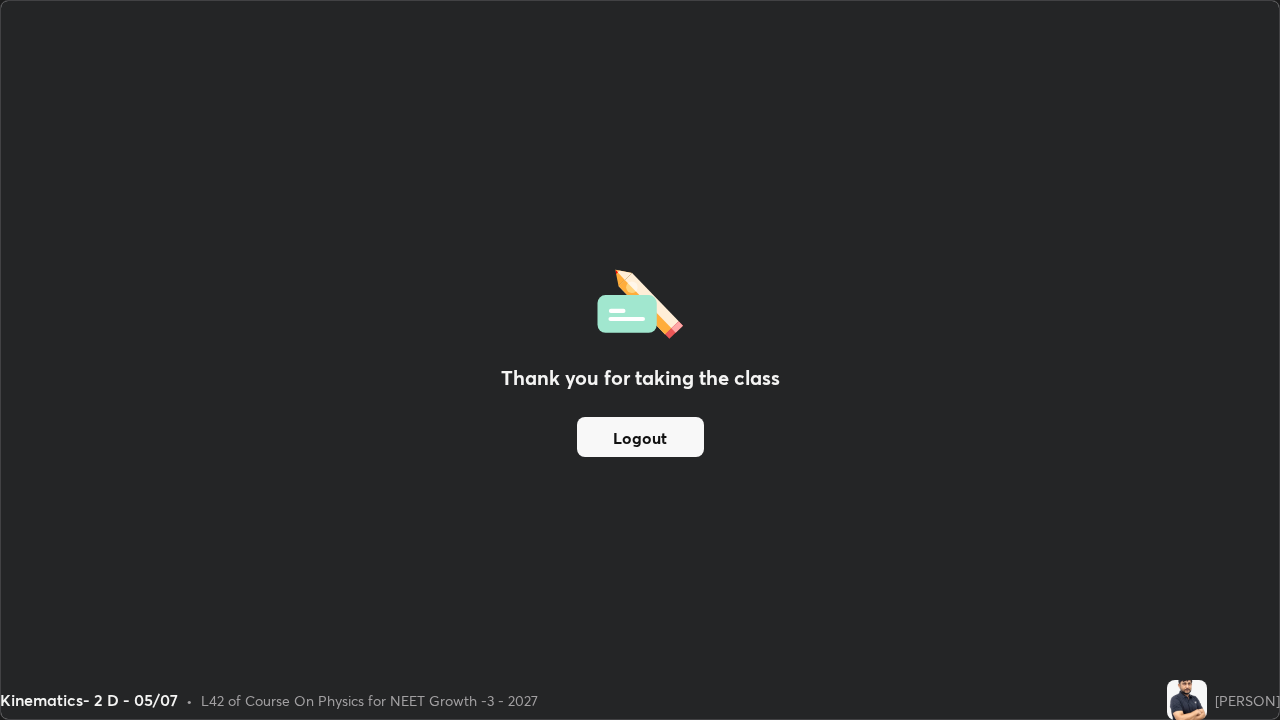 click on "Logout" at bounding box center [640, 437] 